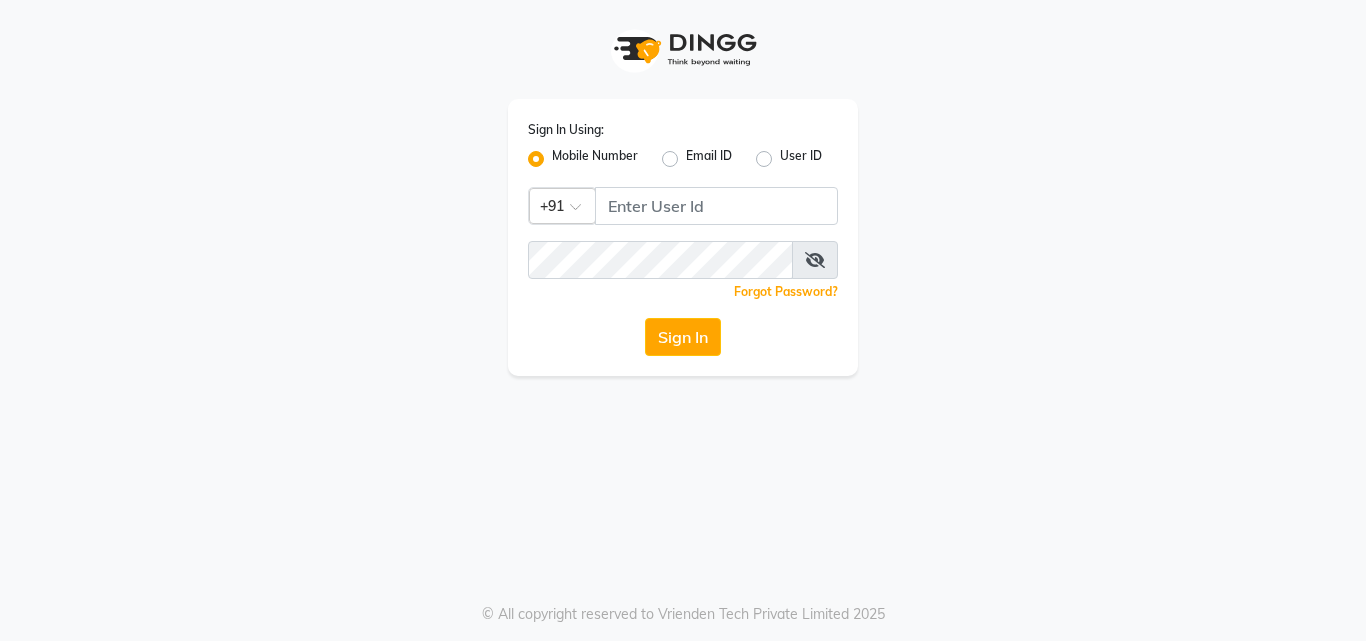 scroll, scrollTop: 0, scrollLeft: 0, axis: both 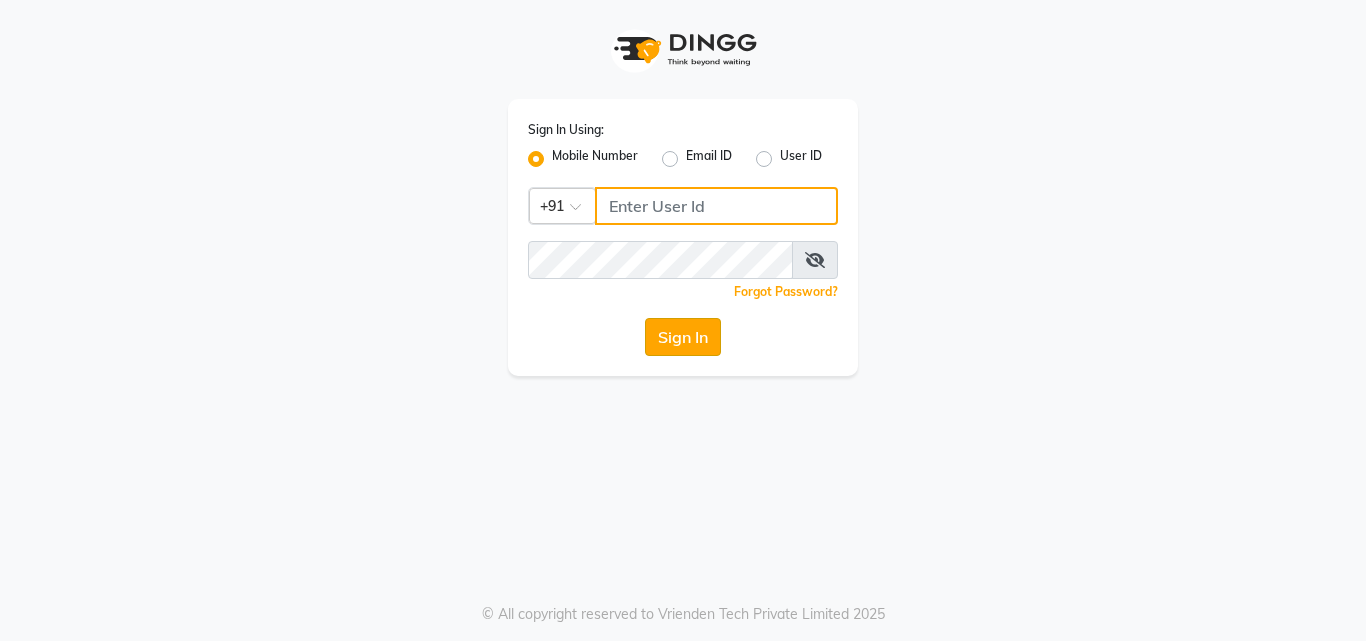 type on "8439127930" 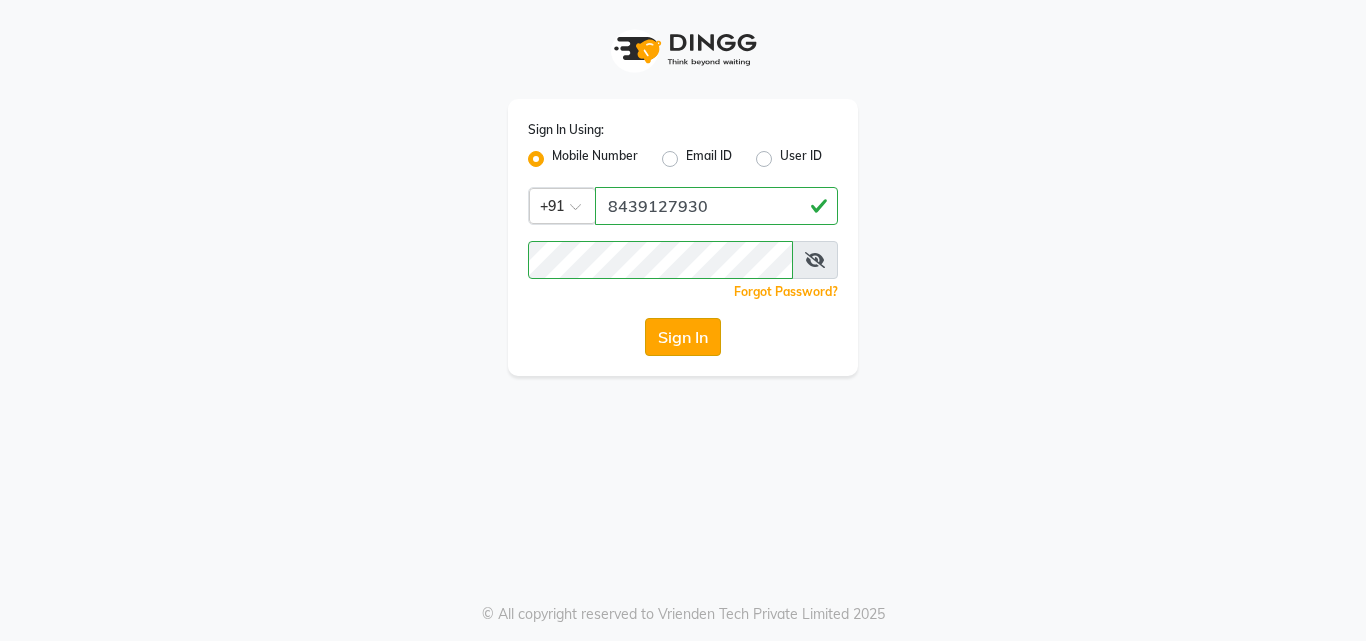 click on "Sign In" 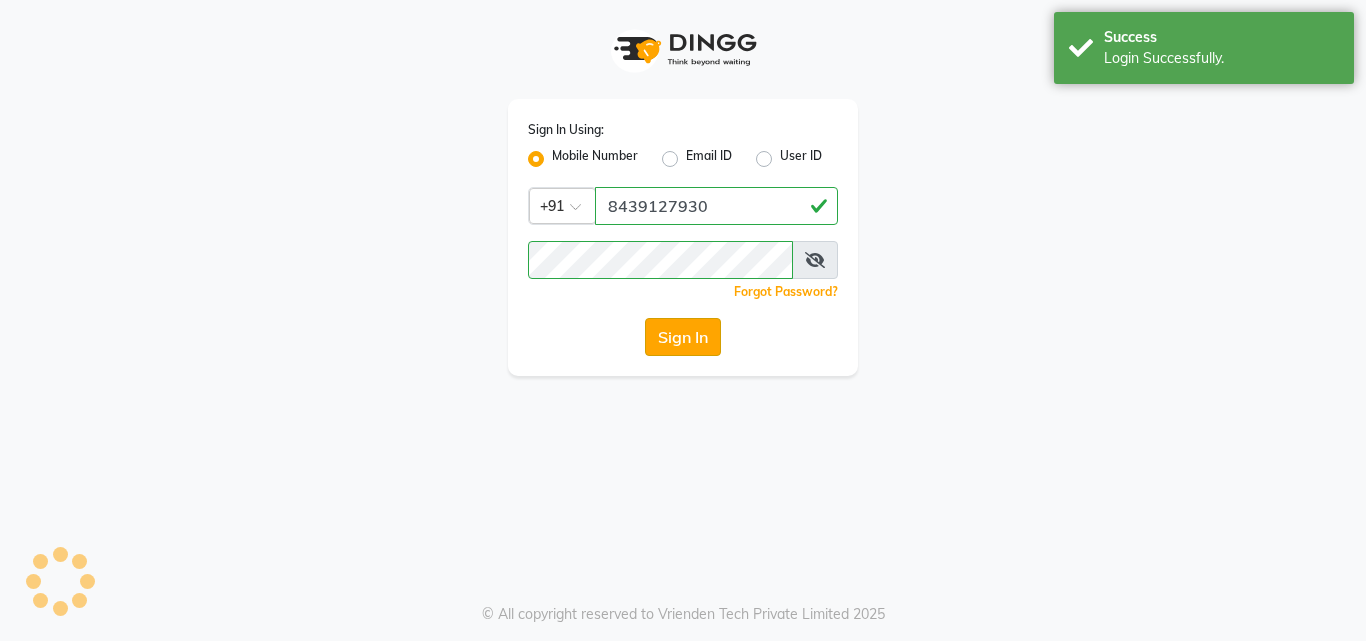 select on "service" 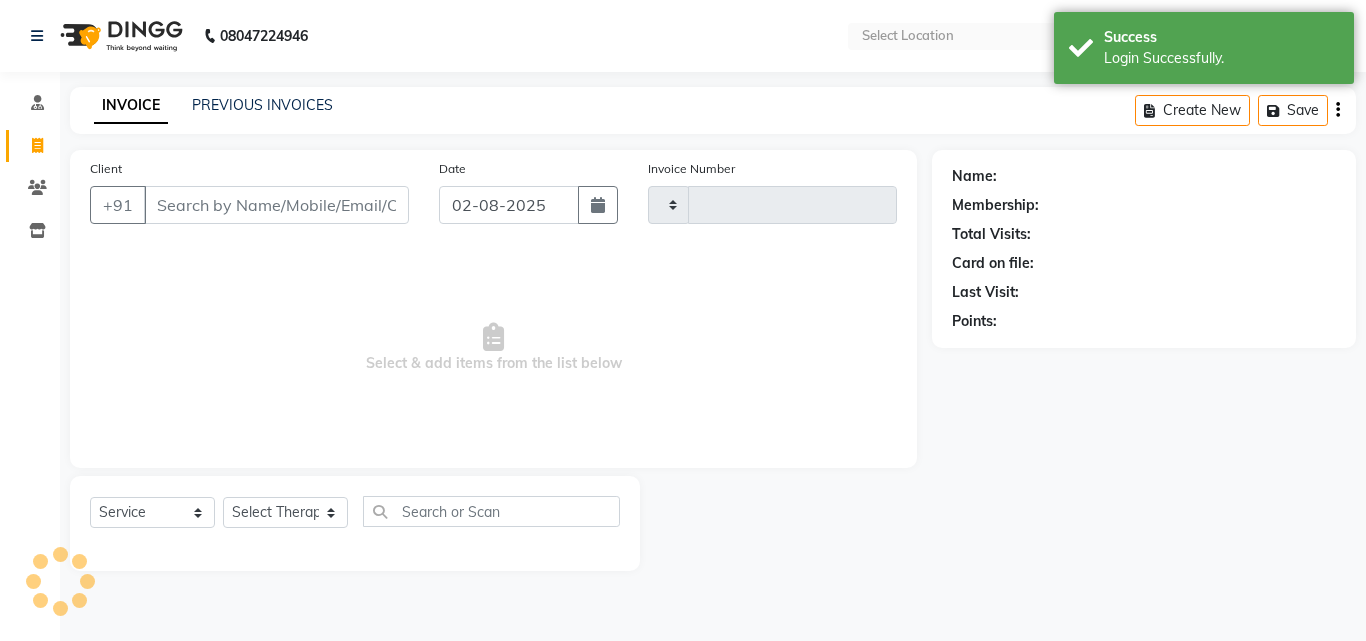 select on "en" 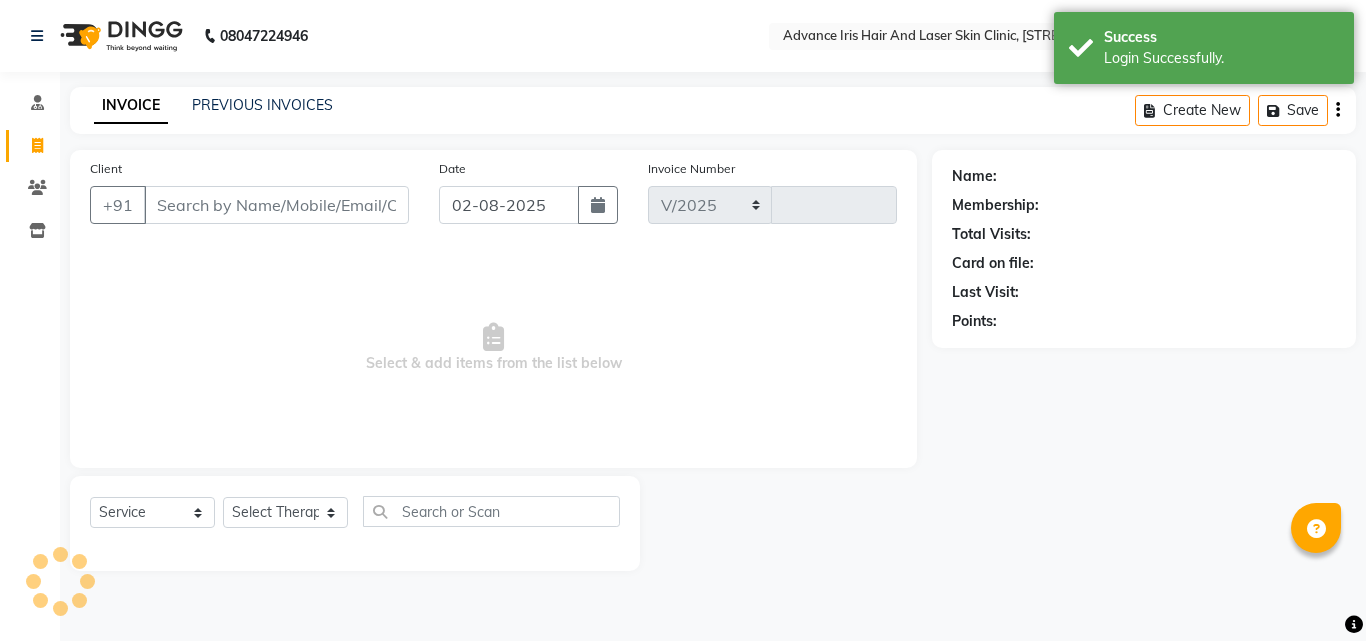 select on "5825" 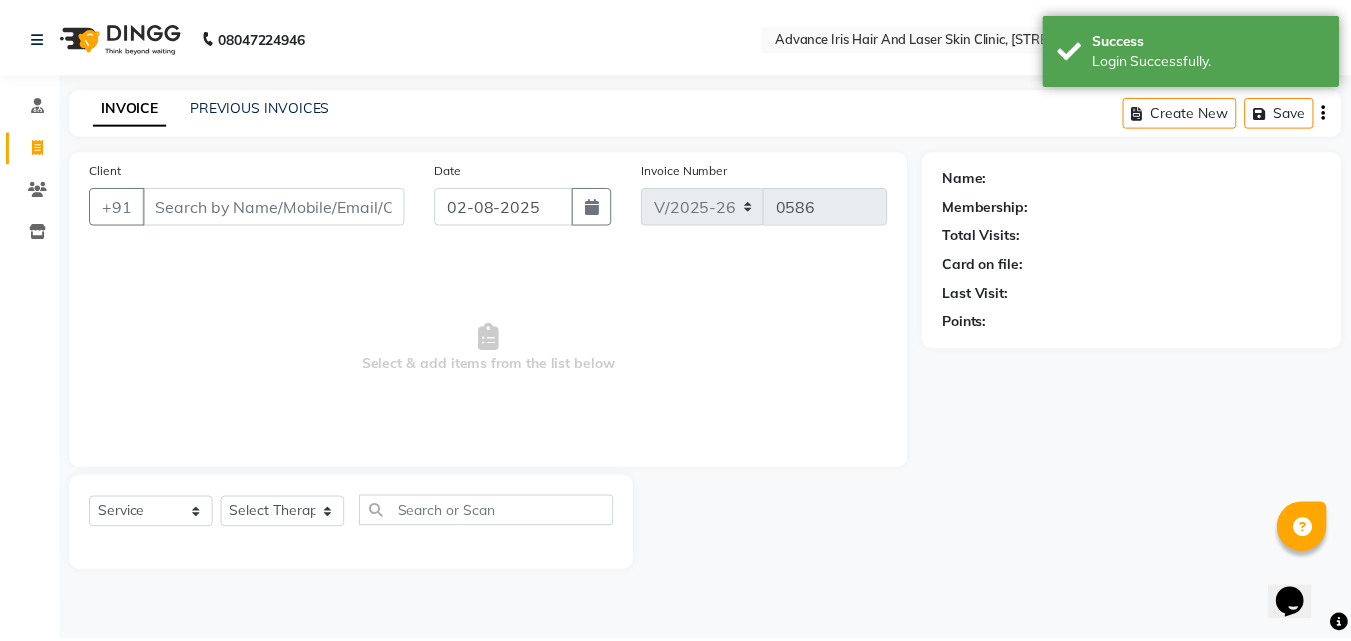 scroll, scrollTop: 0, scrollLeft: 0, axis: both 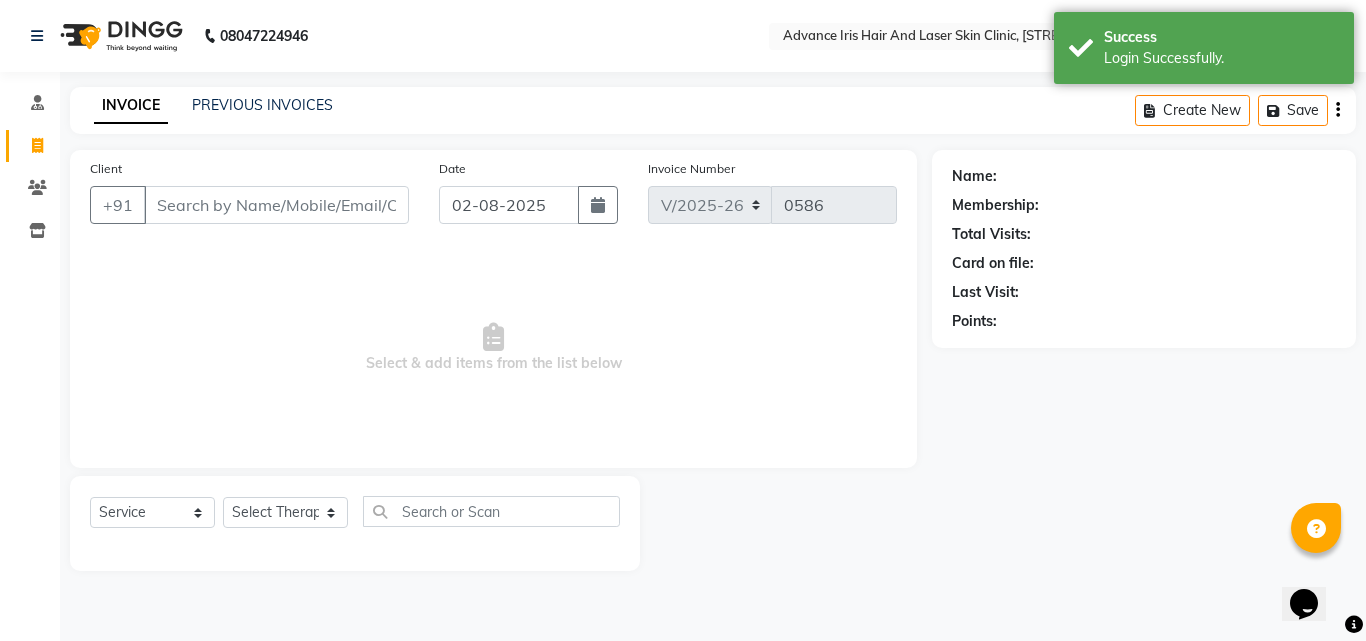 click on "Client" at bounding box center (276, 205) 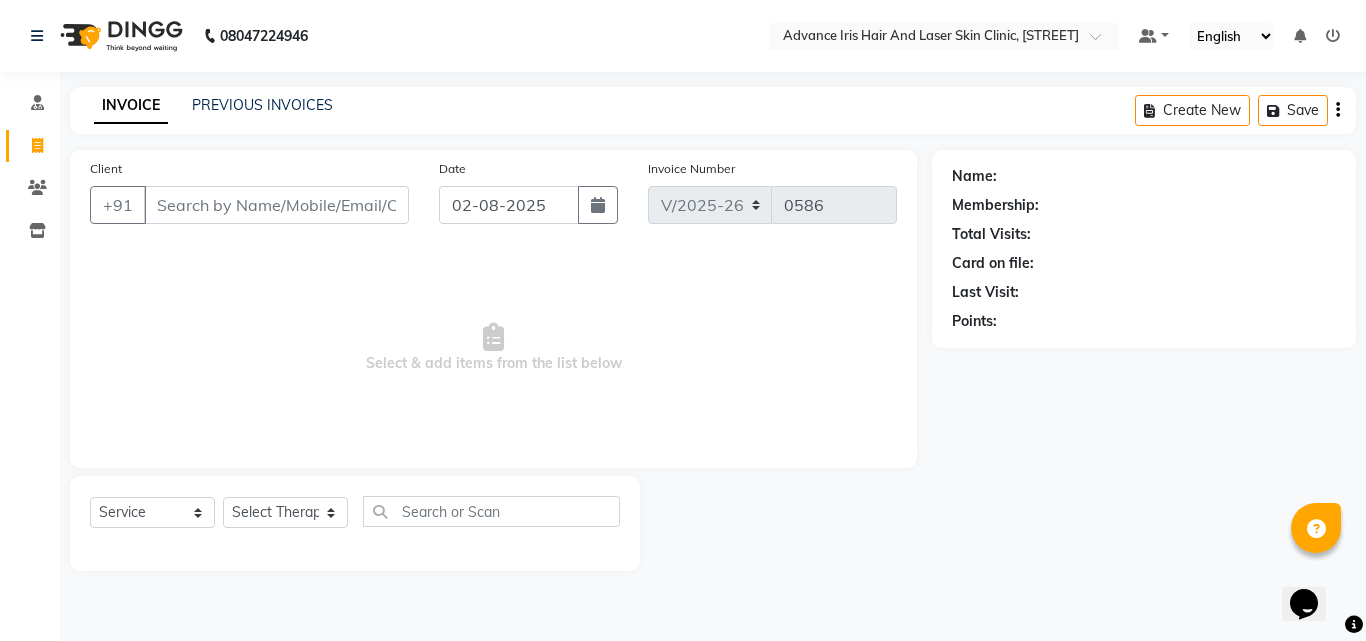 click on "Client" at bounding box center [276, 205] 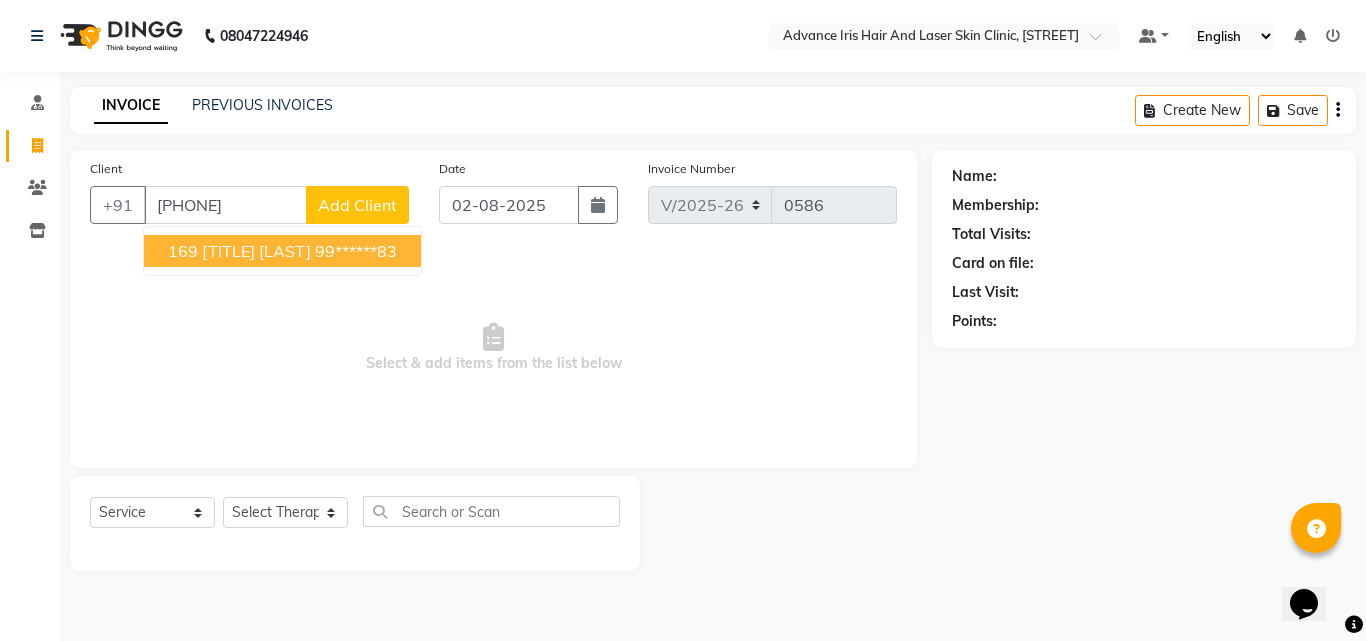 click on "99******83" at bounding box center [356, 251] 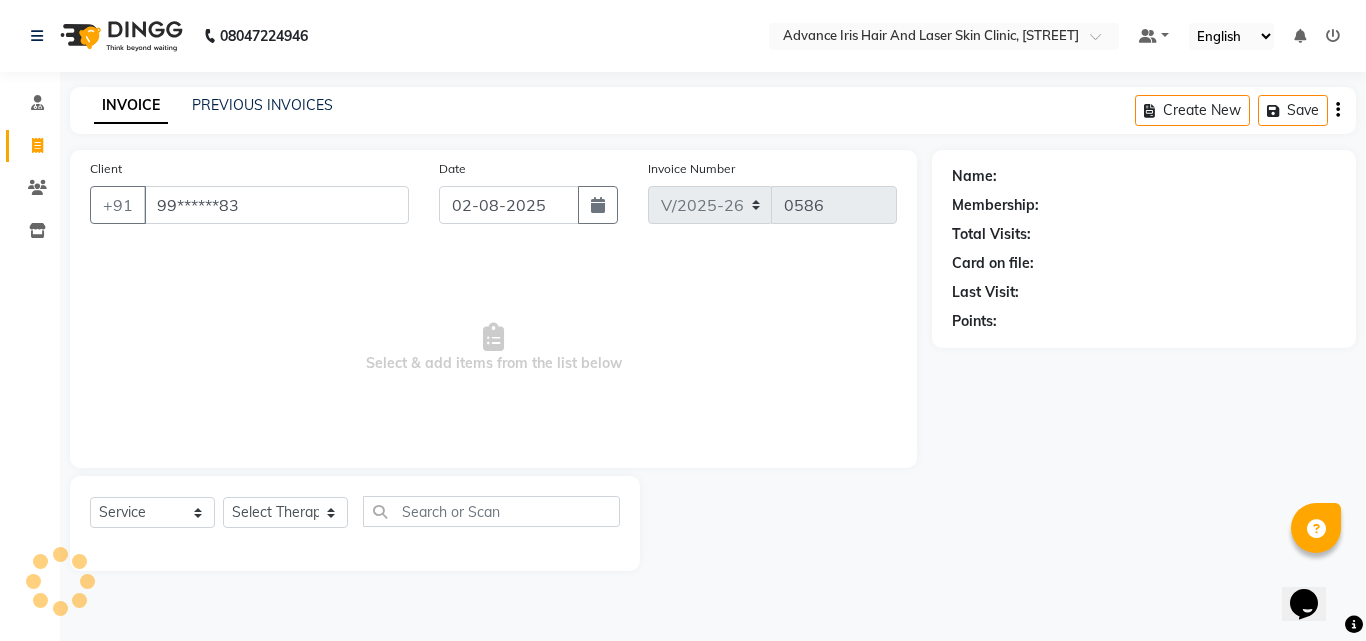 type on "99******83" 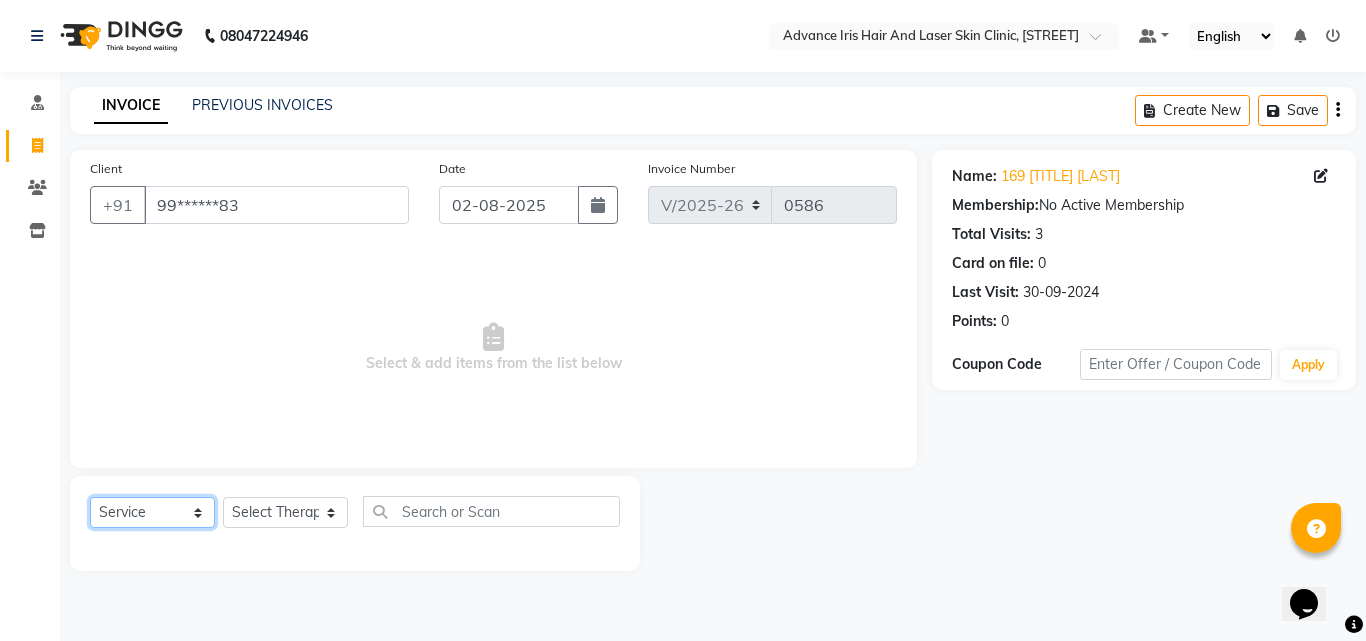 click on "Select  Service  Product  Membership  Package Voucher Prepaid Gift Card" 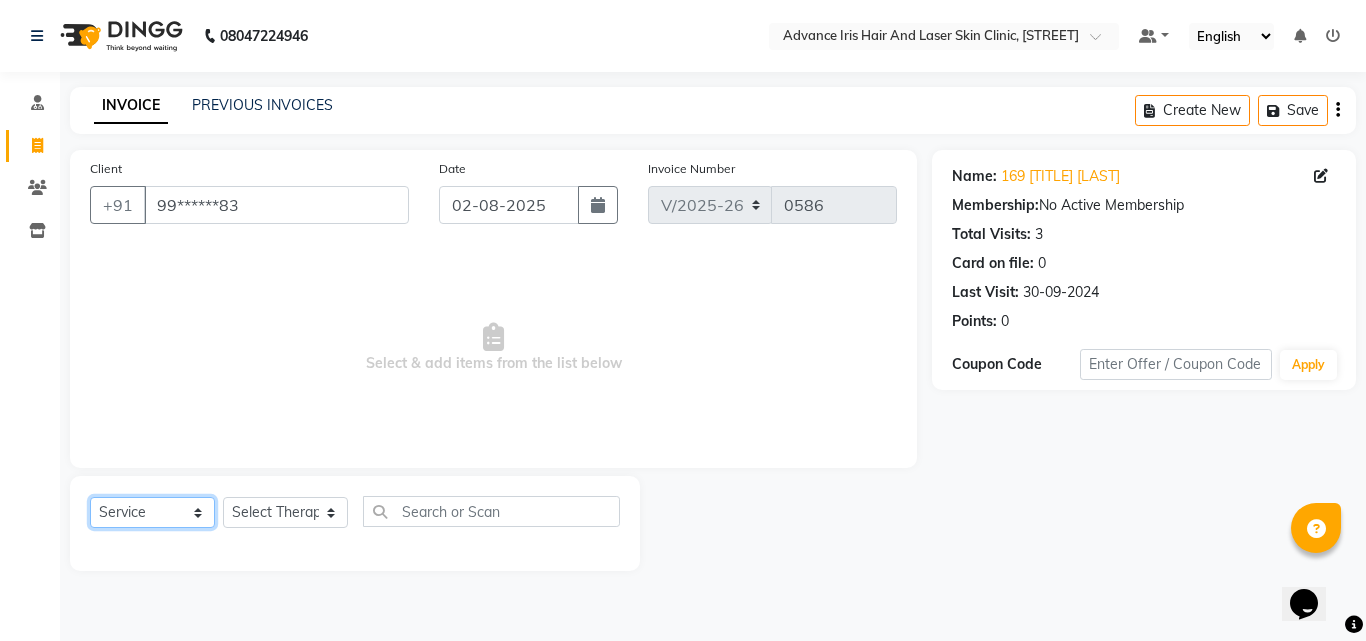 click on "Select  Service  Product  Membership  Package Voucher Prepaid Gift Card" 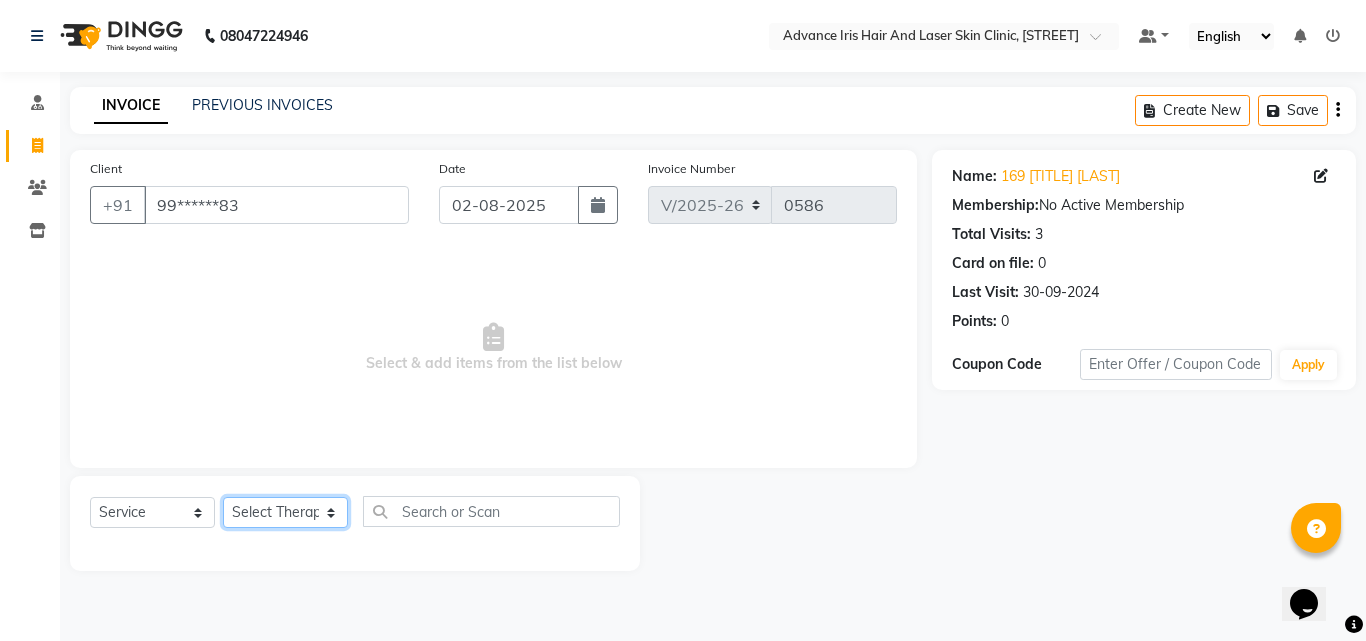 click on "Select Therapist Advance Iris Reception [FIRST] [LAST] [TITLE] [TITLE] [FIRST] [LAST] [FIRST] [LAST]" 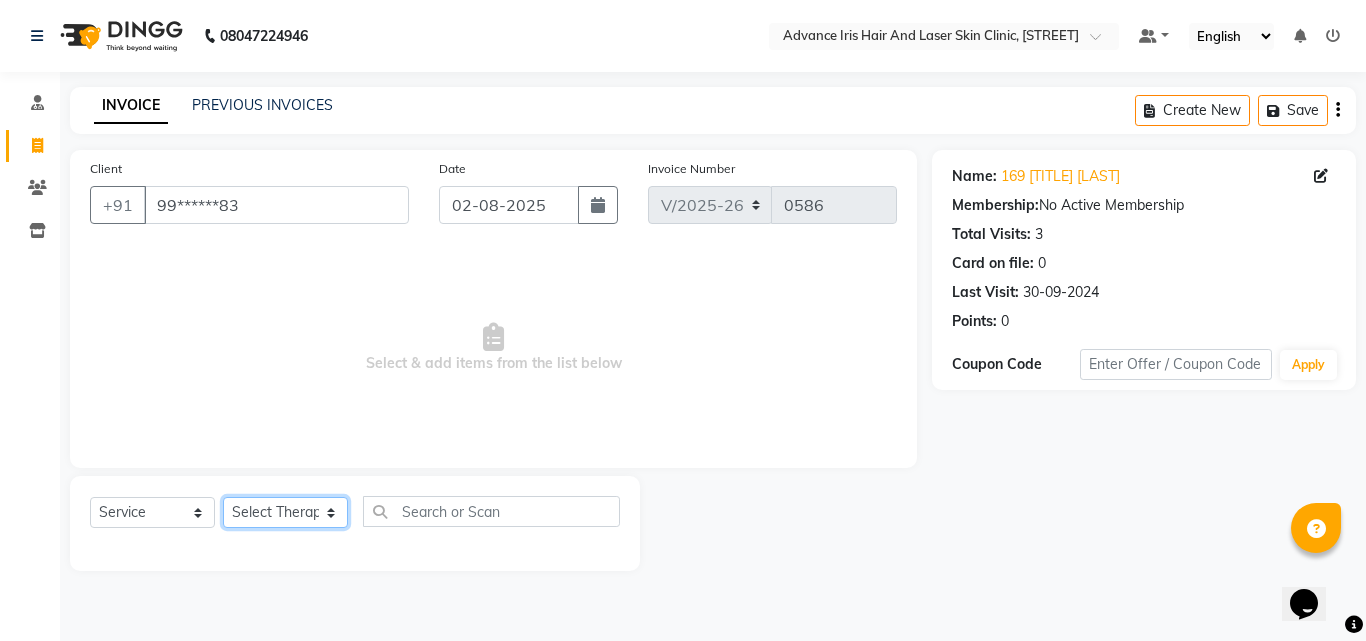 select on "40883" 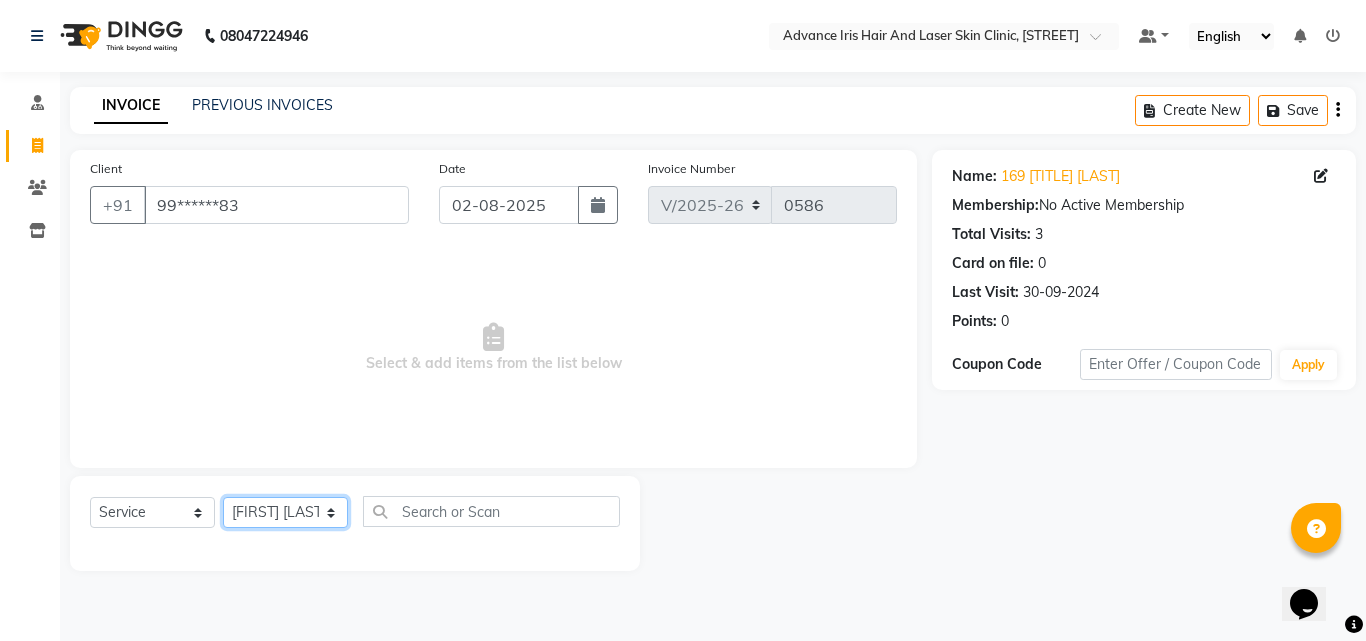 click on "Select Therapist Advance Iris Reception [FIRST] [LAST] [TITLE] [TITLE] [FIRST] [LAST] [FIRST] [LAST]" 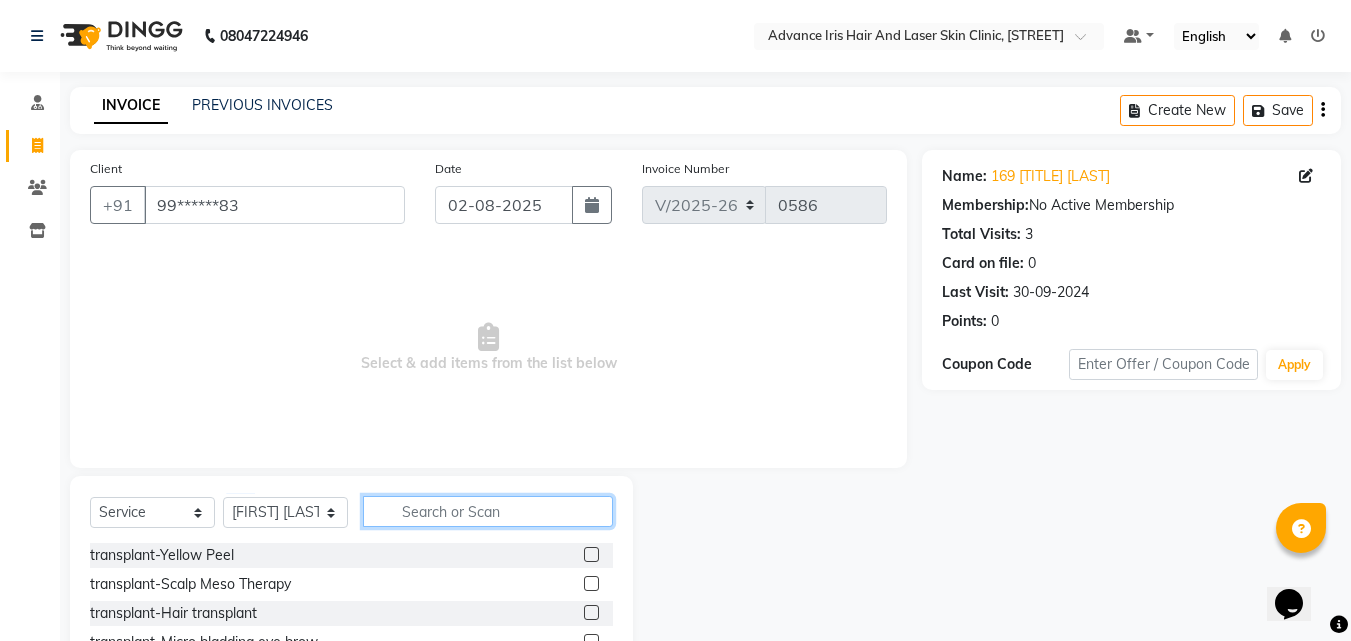 click 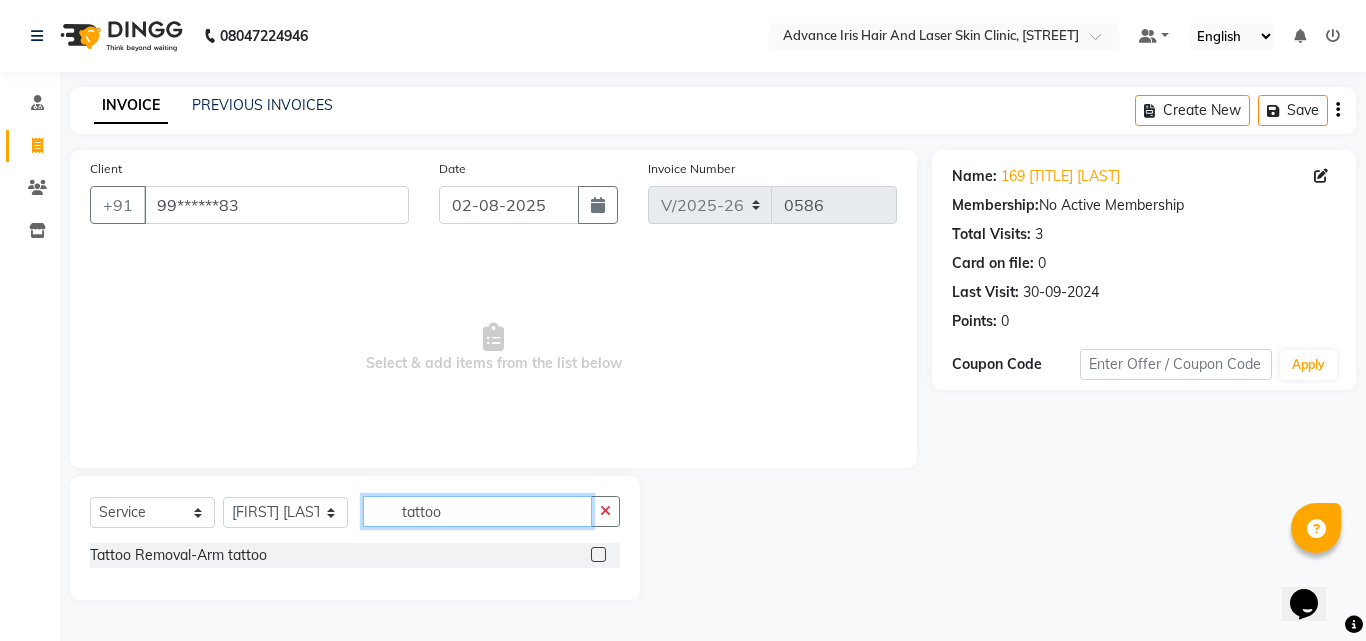 type on "tattoo" 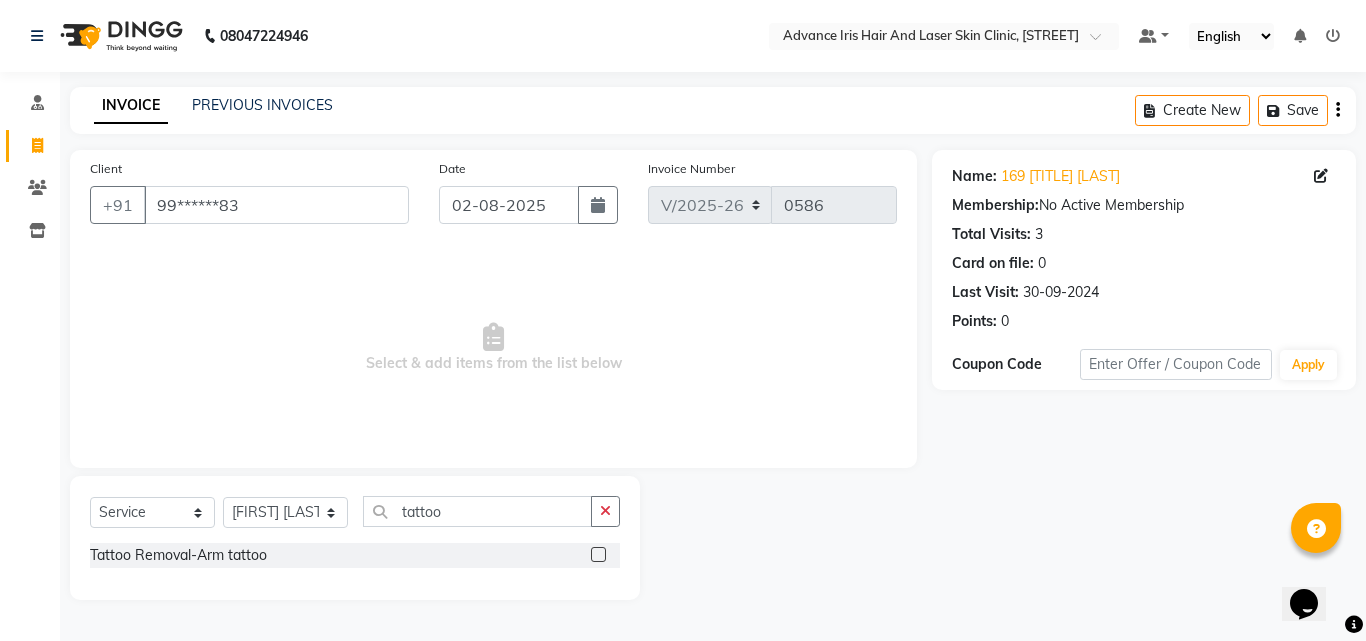 click 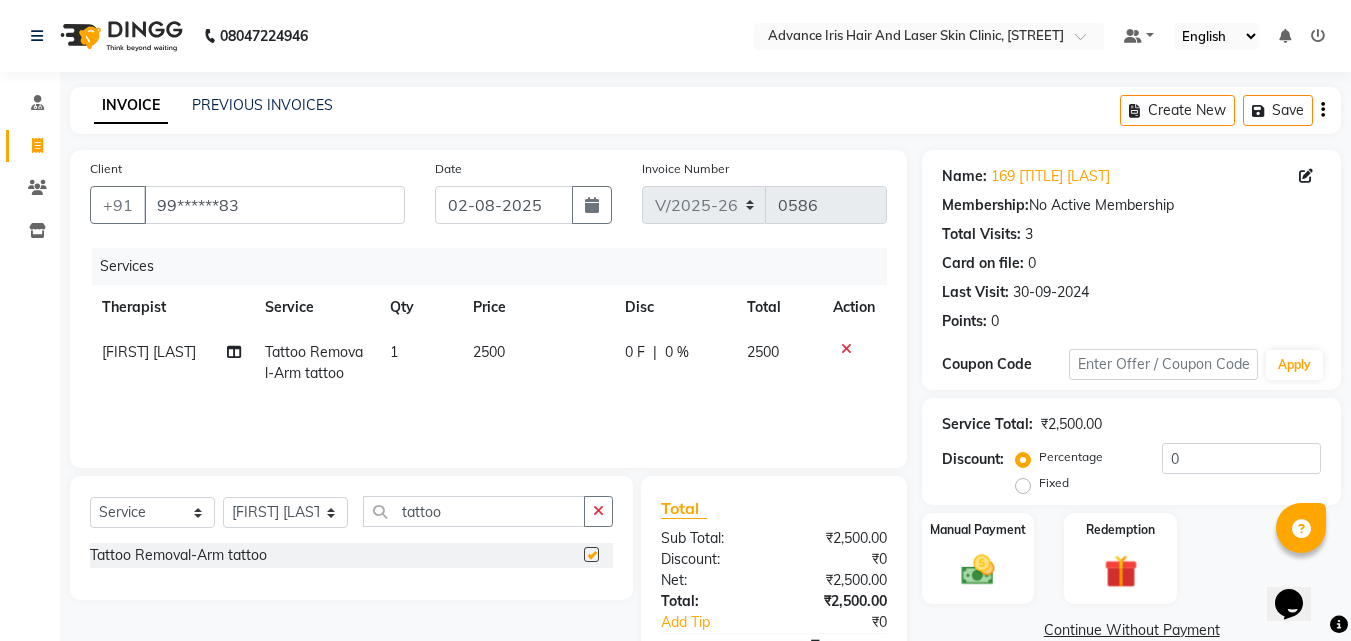 checkbox on "false" 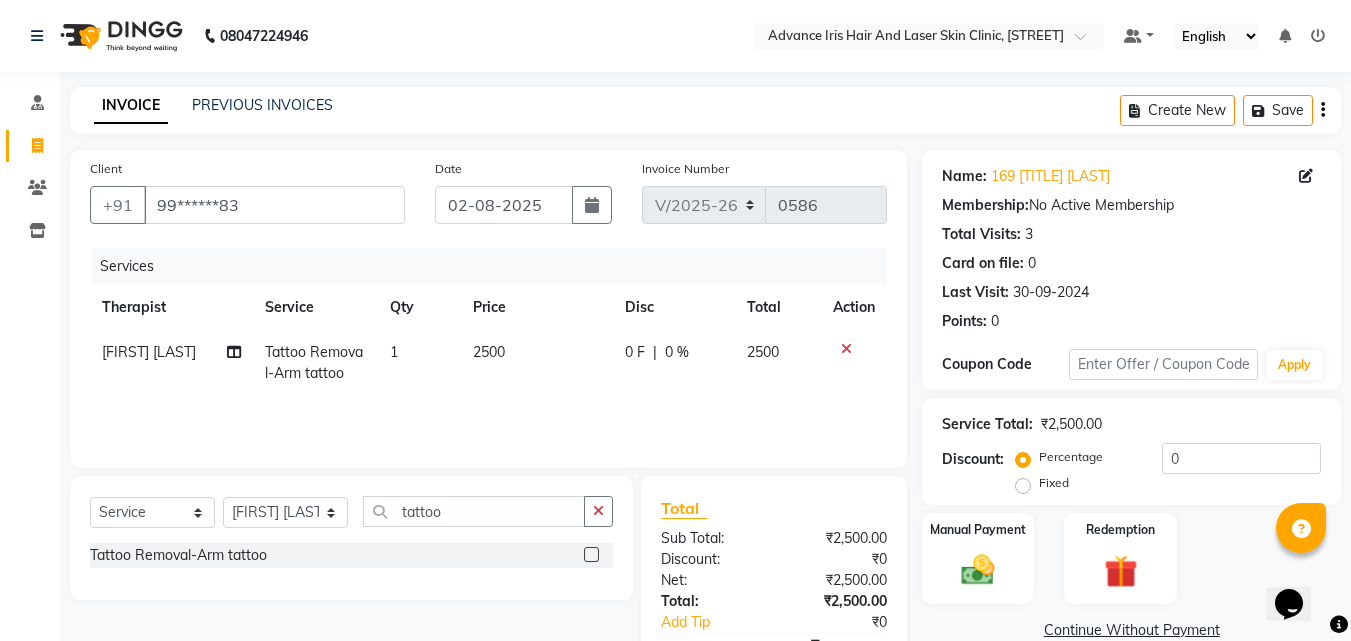 click on "2500" 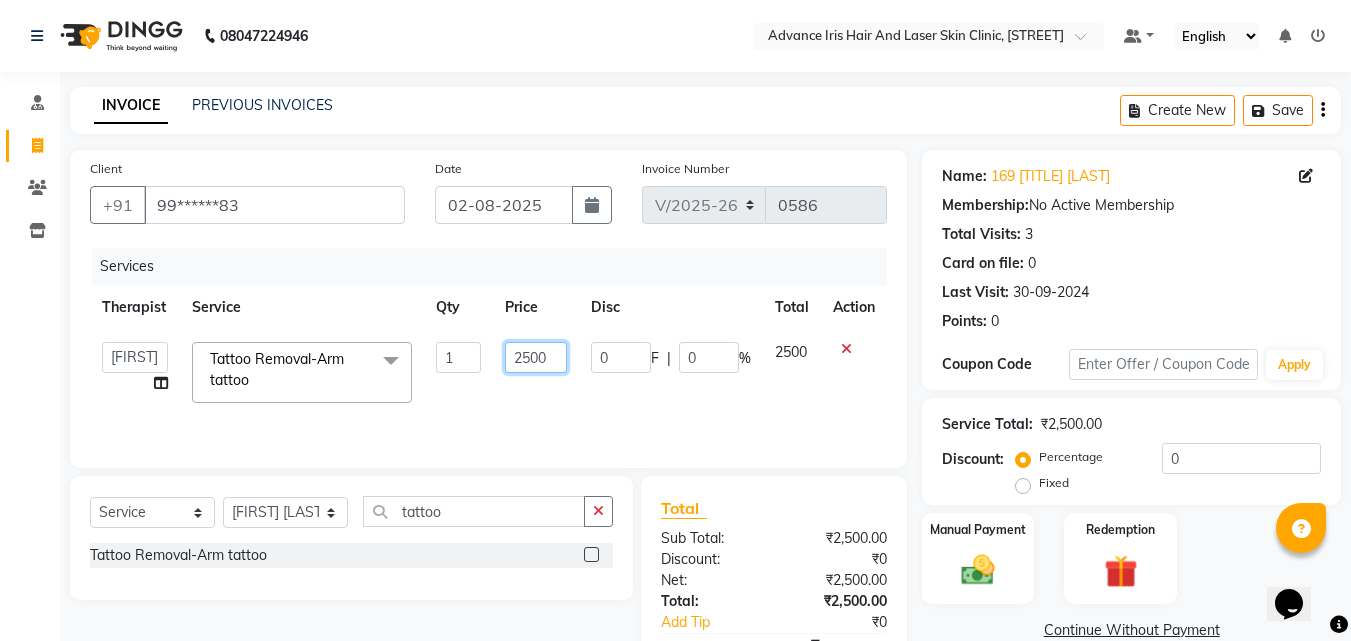 click on "2500" 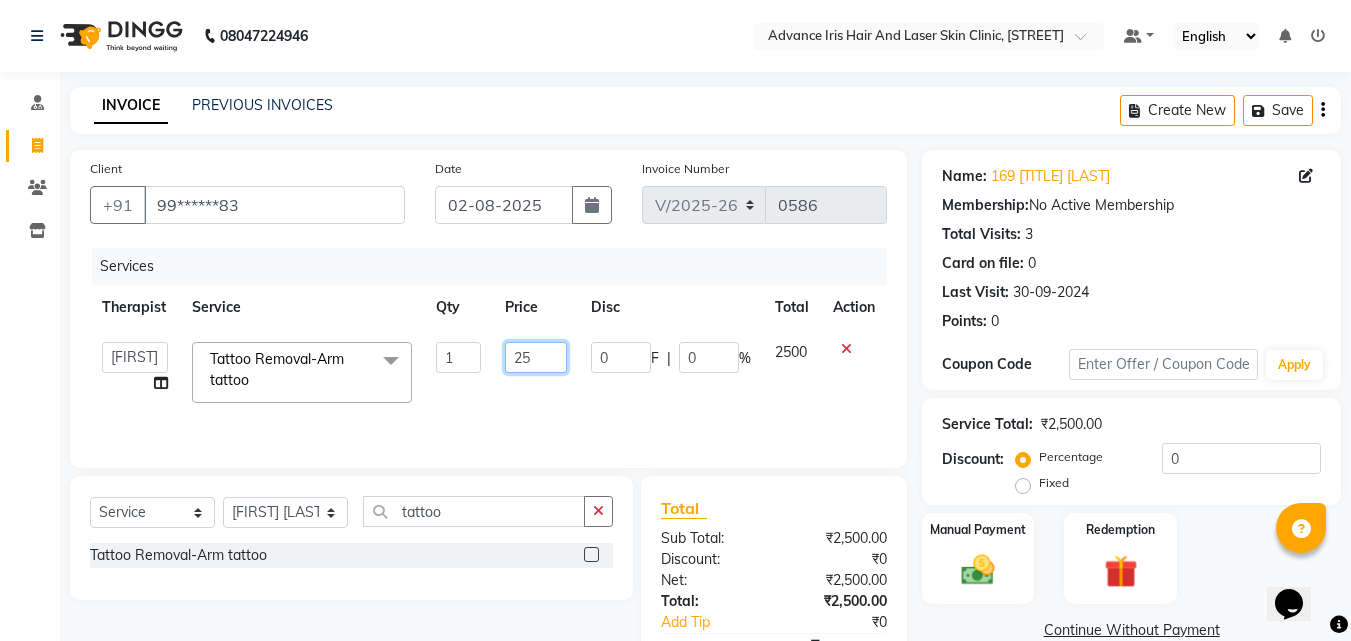 type on "2" 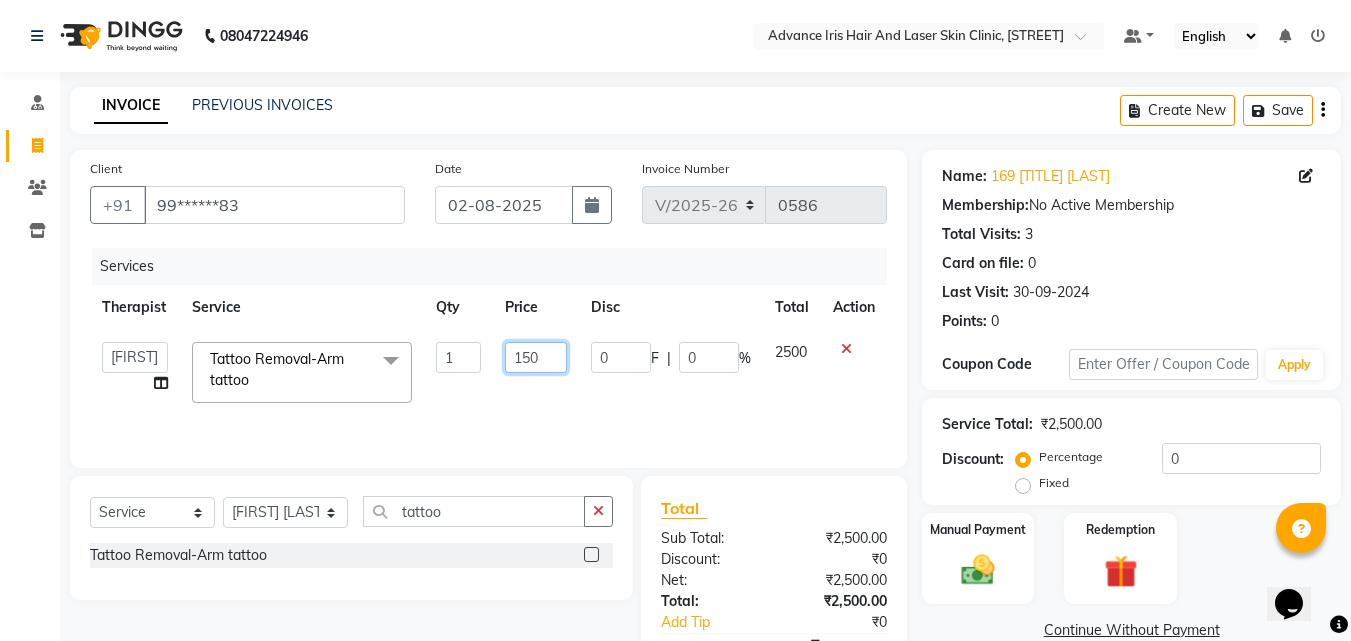 type on "1500" 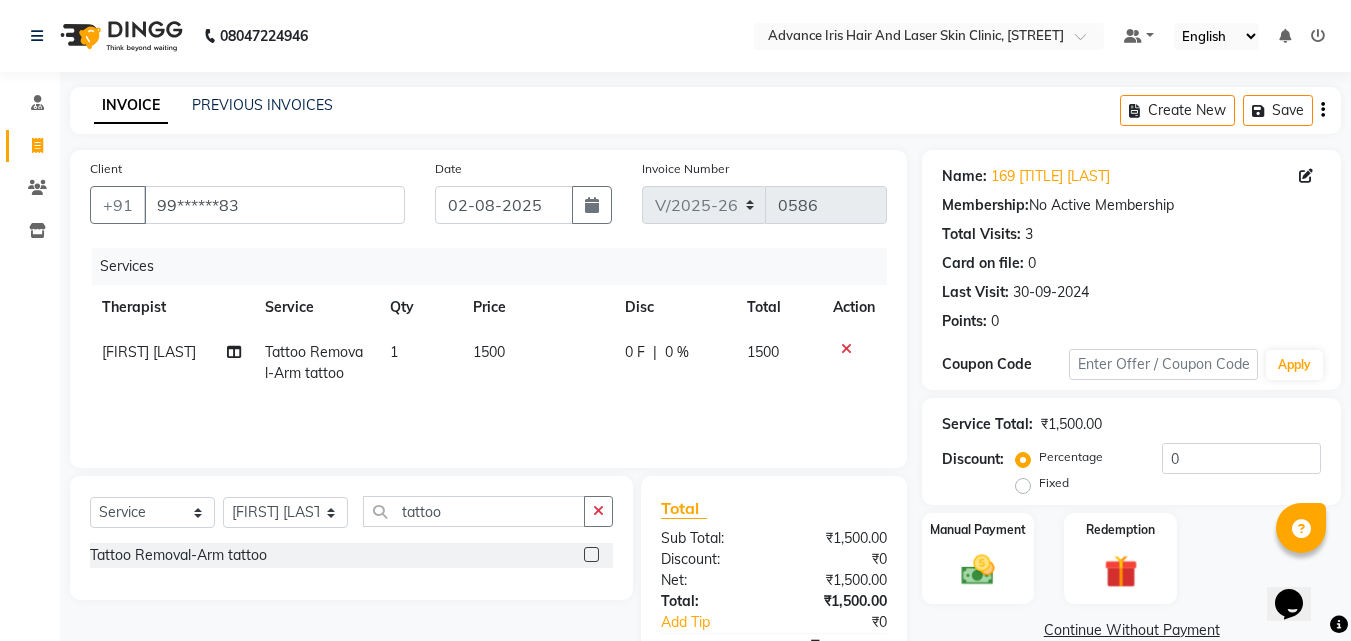 click on "Services Therapist Service Qty Price Disc Total Action [FIRST] [LAST] Tattoo Removal-Arm tattoo 1 1500 0 F | 0 % 1500" 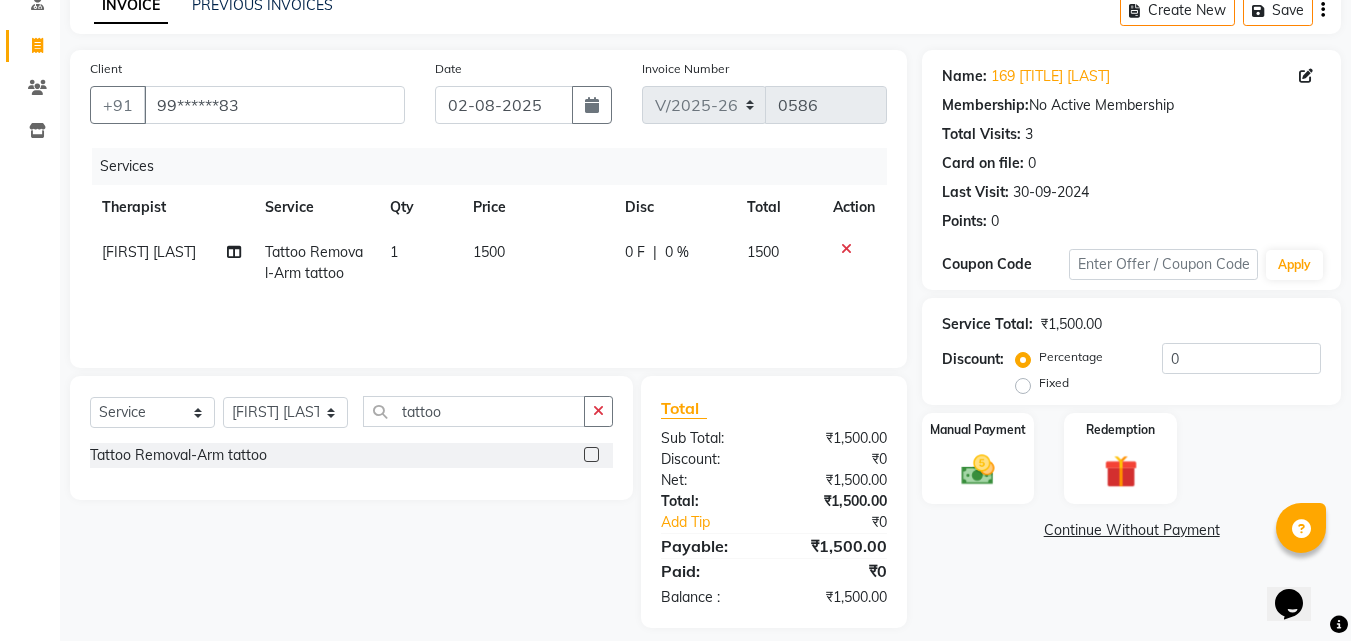 scroll, scrollTop: 117, scrollLeft: 0, axis: vertical 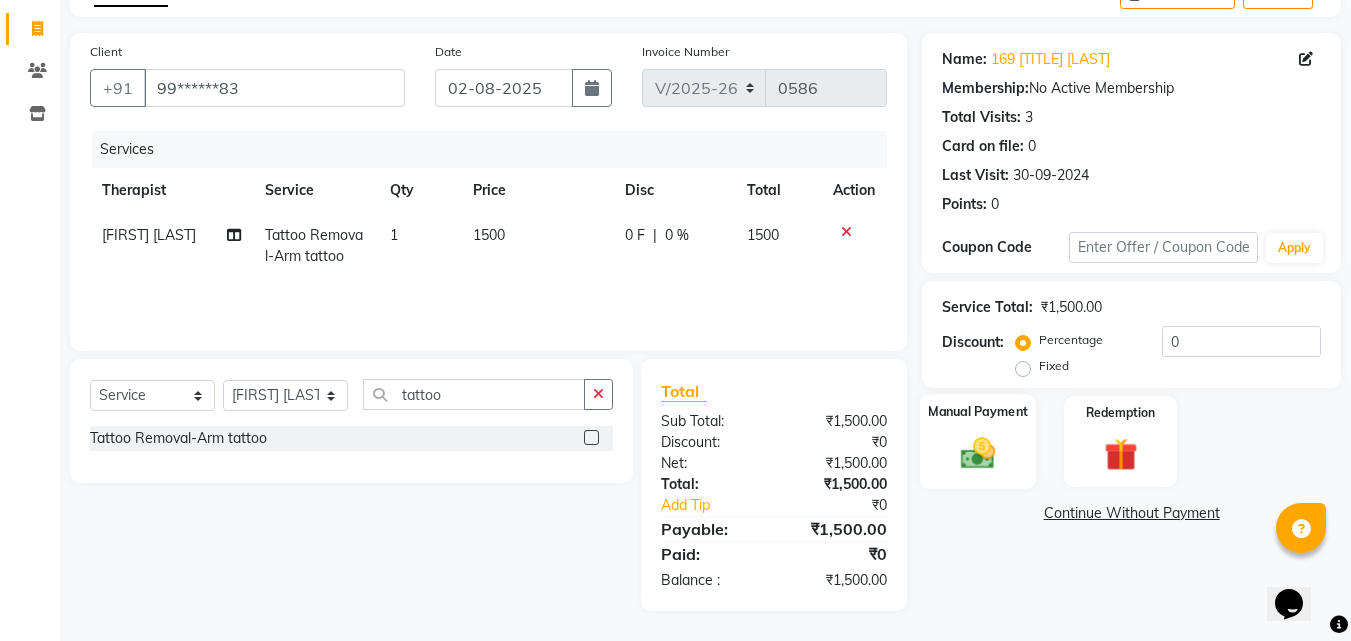 click 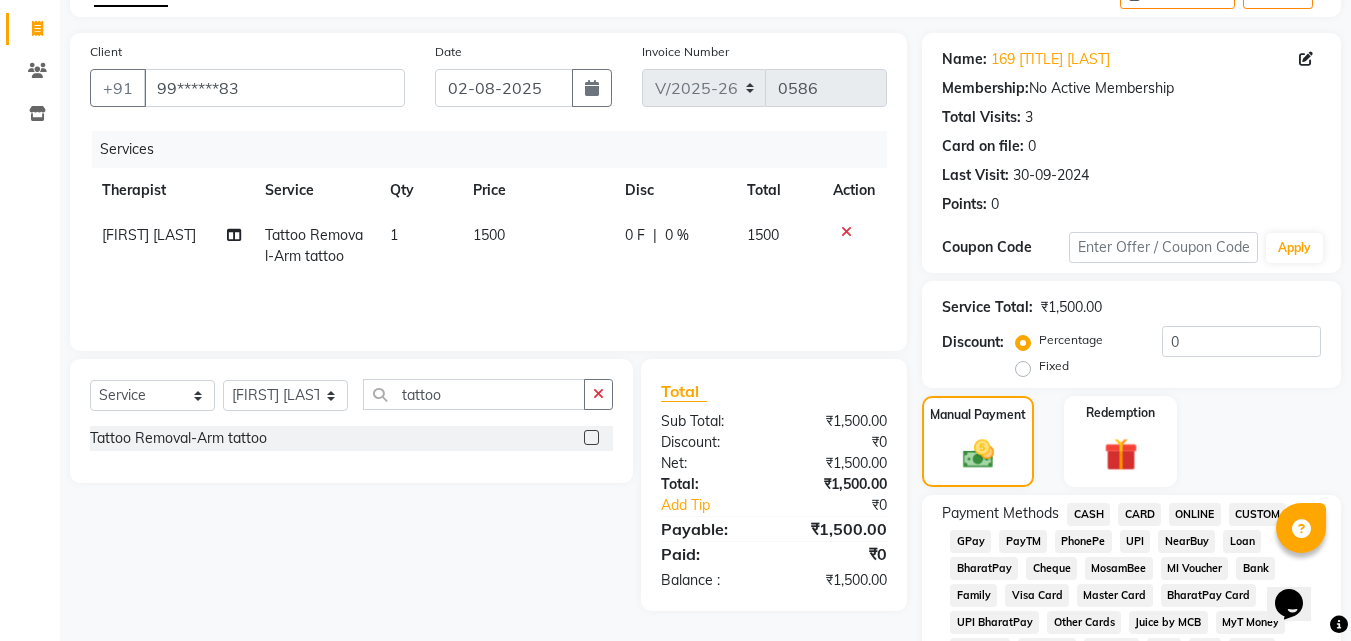 click on "GPay" 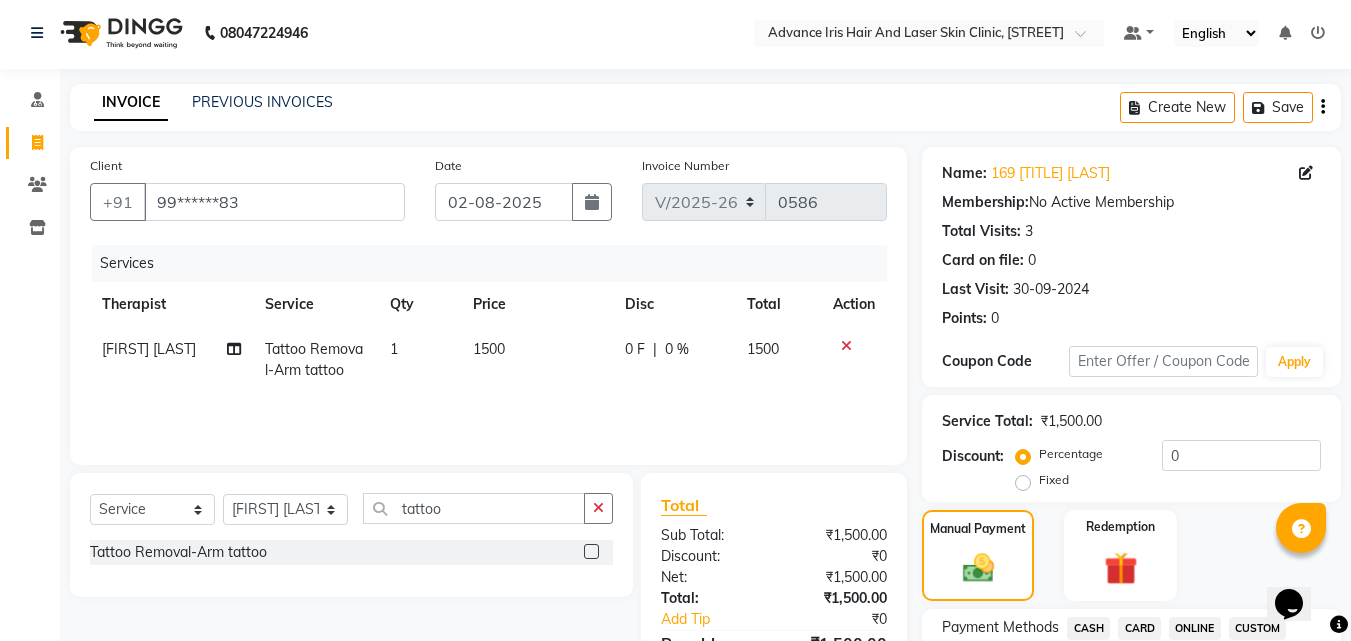 scroll, scrollTop: 0, scrollLeft: 0, axis: both 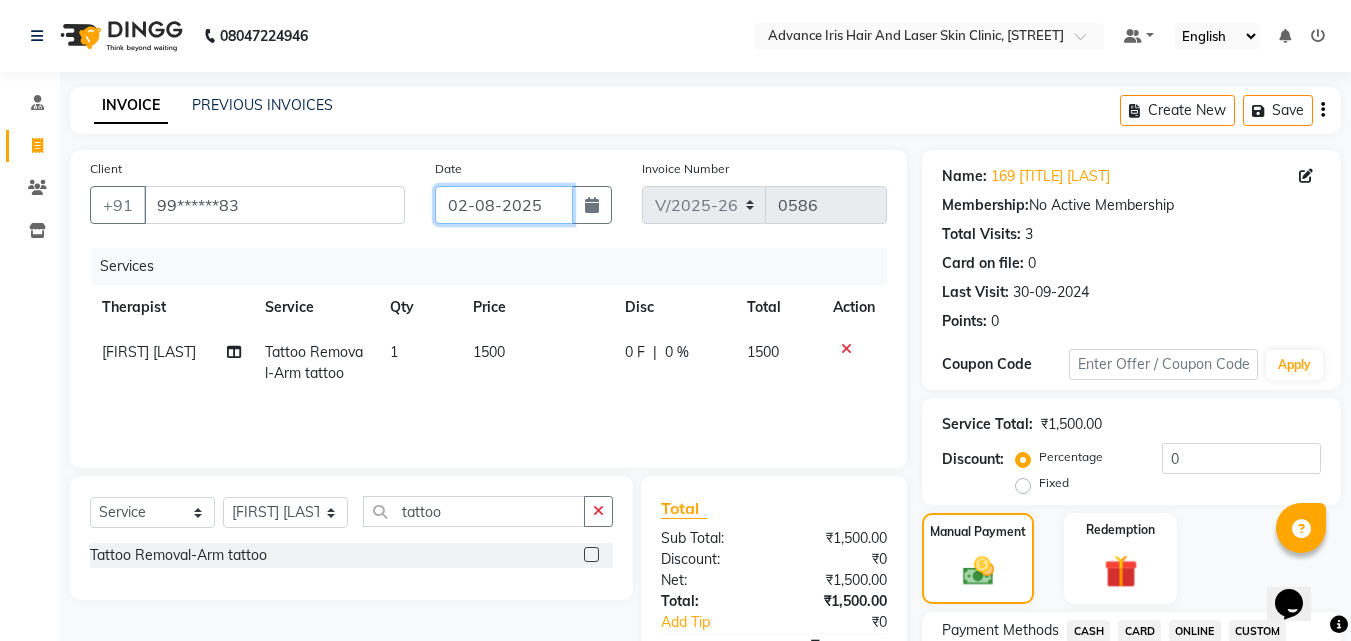click on "02-08-2025" 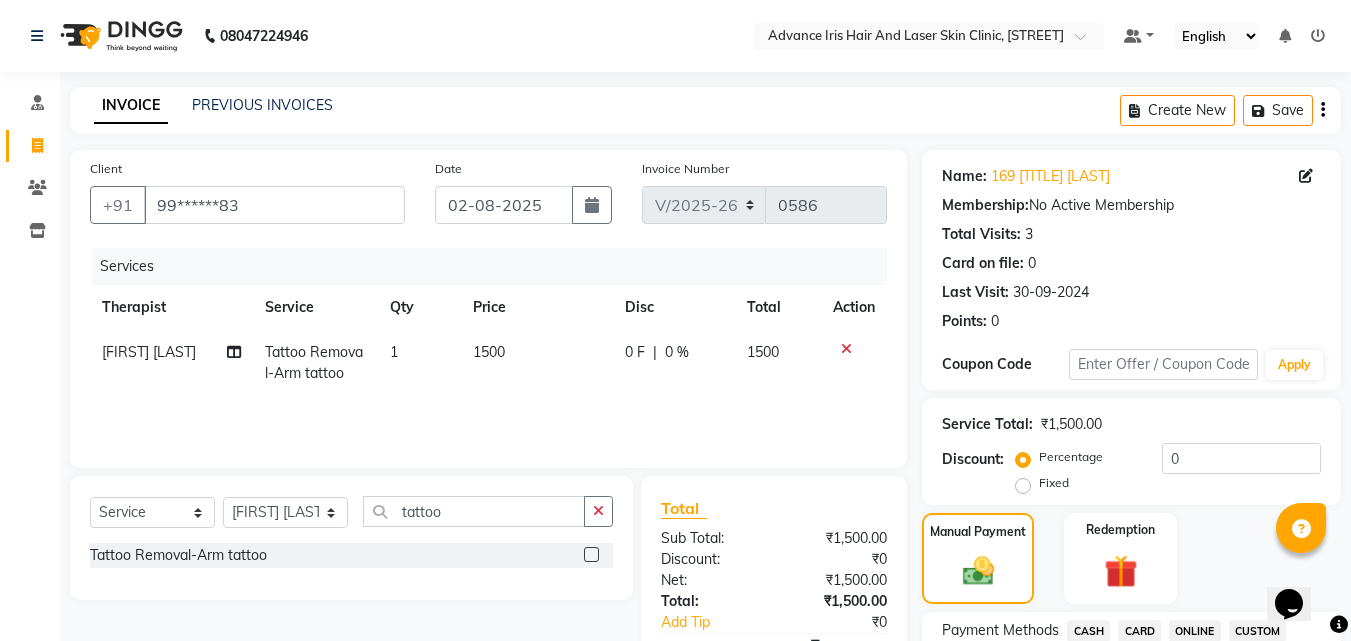 select on "8" 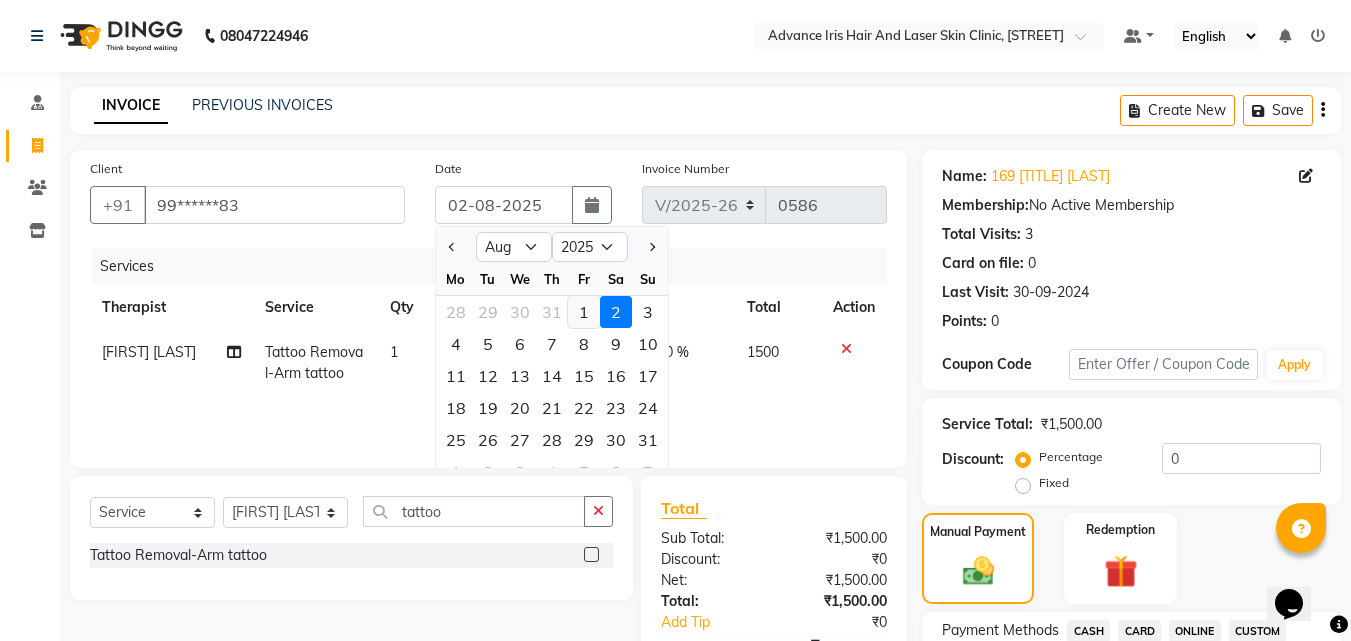 click on "1" 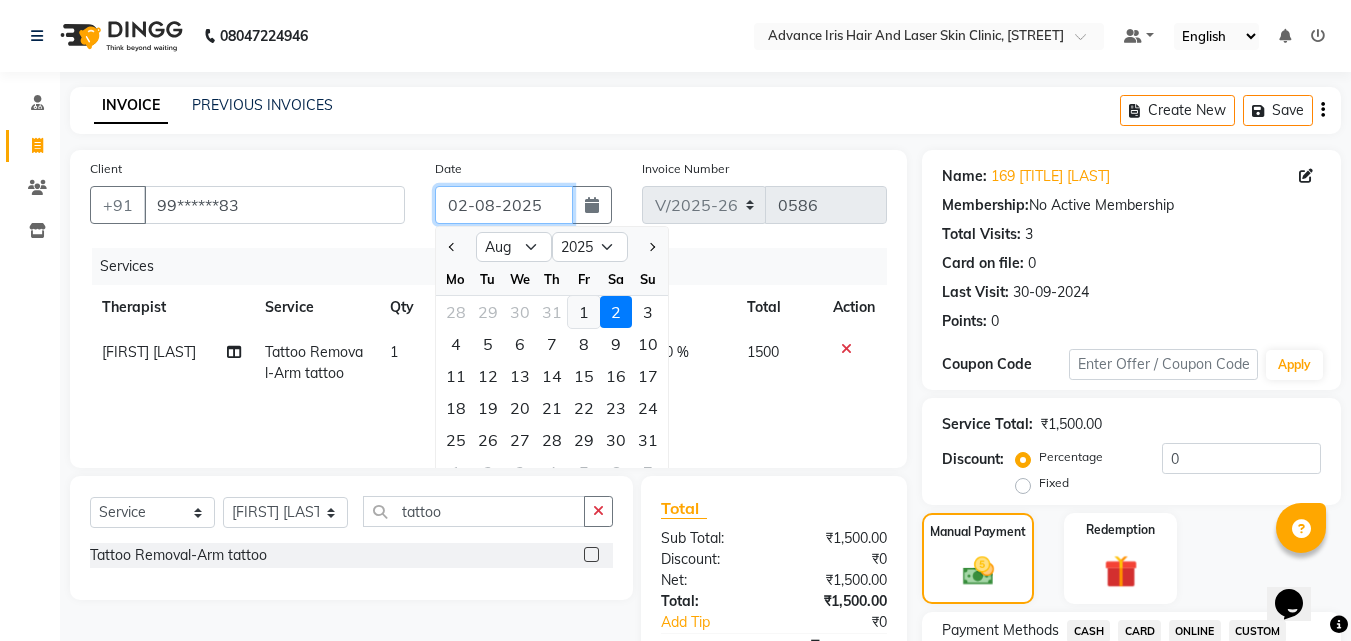 type on "01-08-2025" 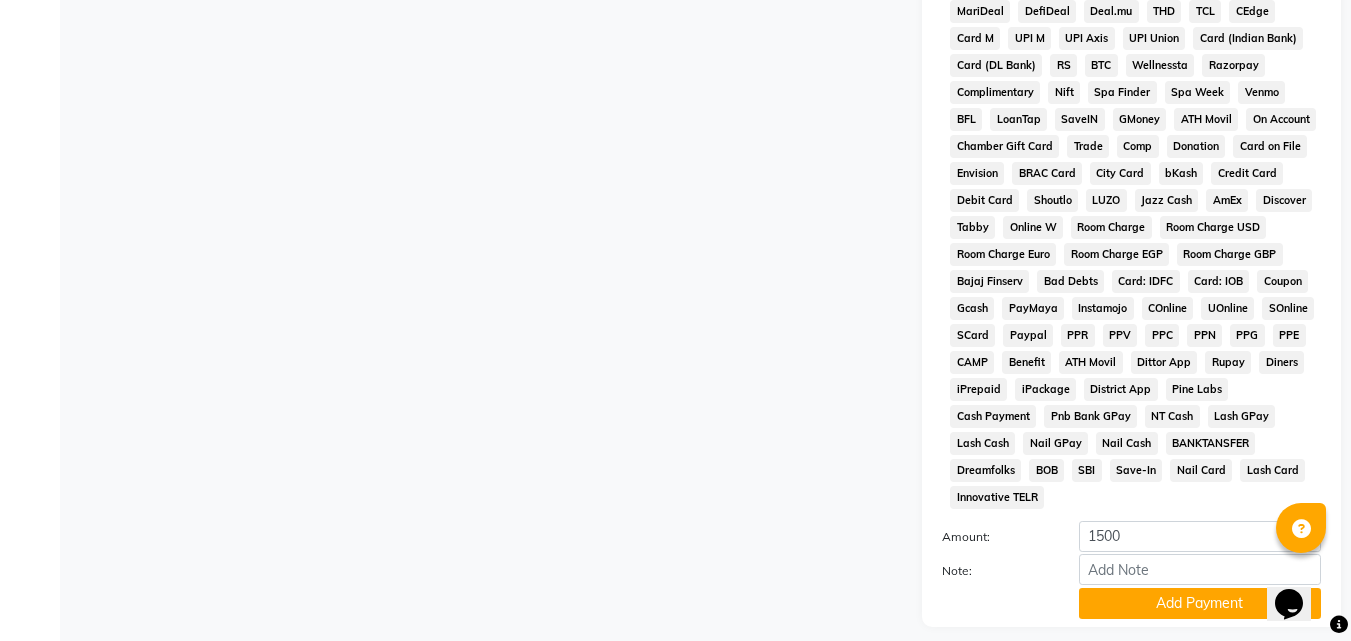 scroll, scrollTop: 785, scrollLeft: 0, axis: vertical 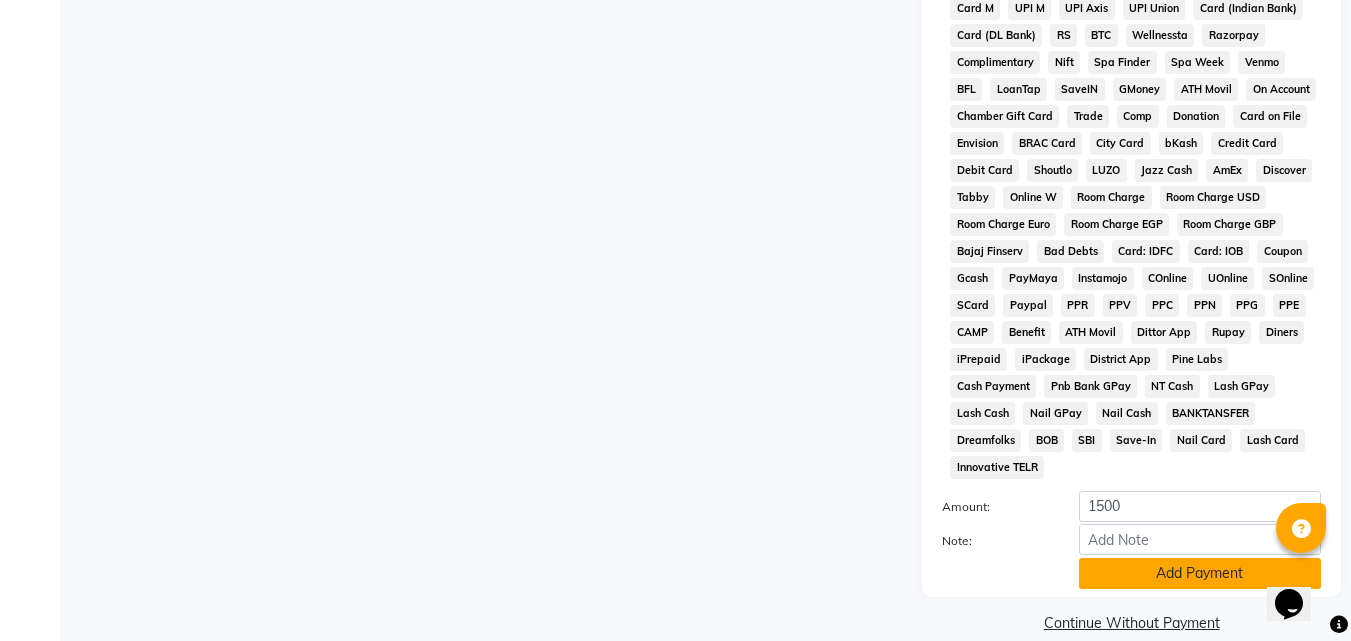 click on "Add Payment" 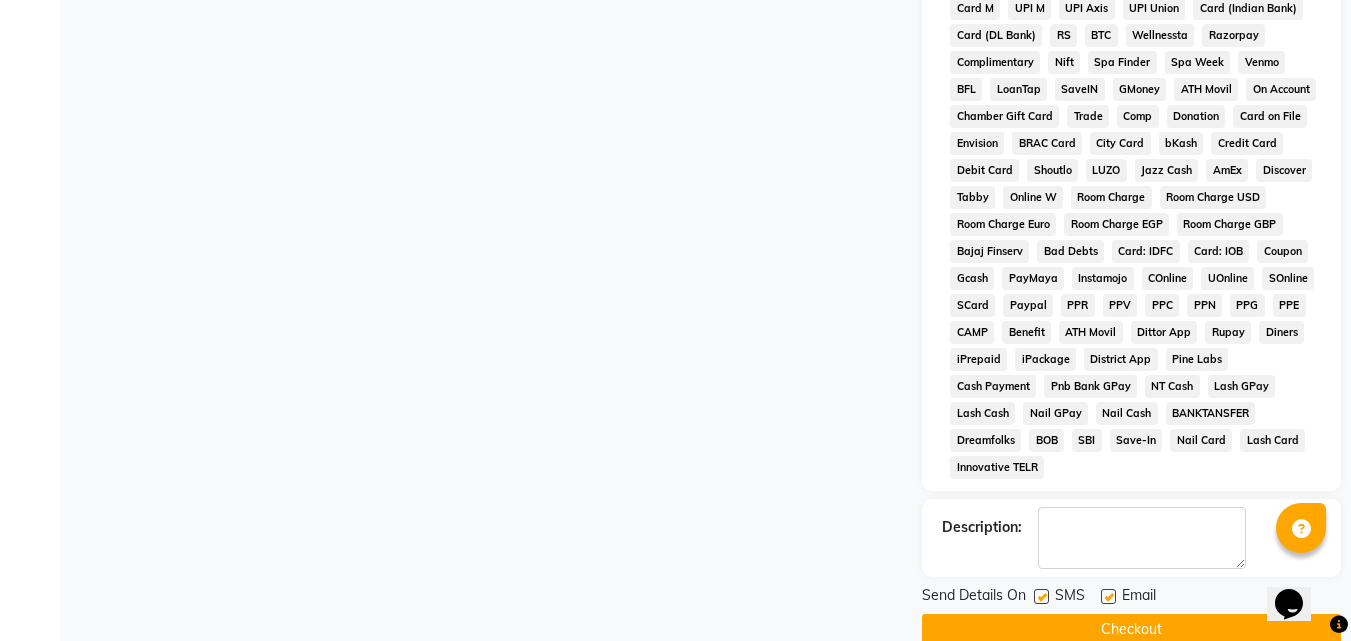 click on "Checkout" 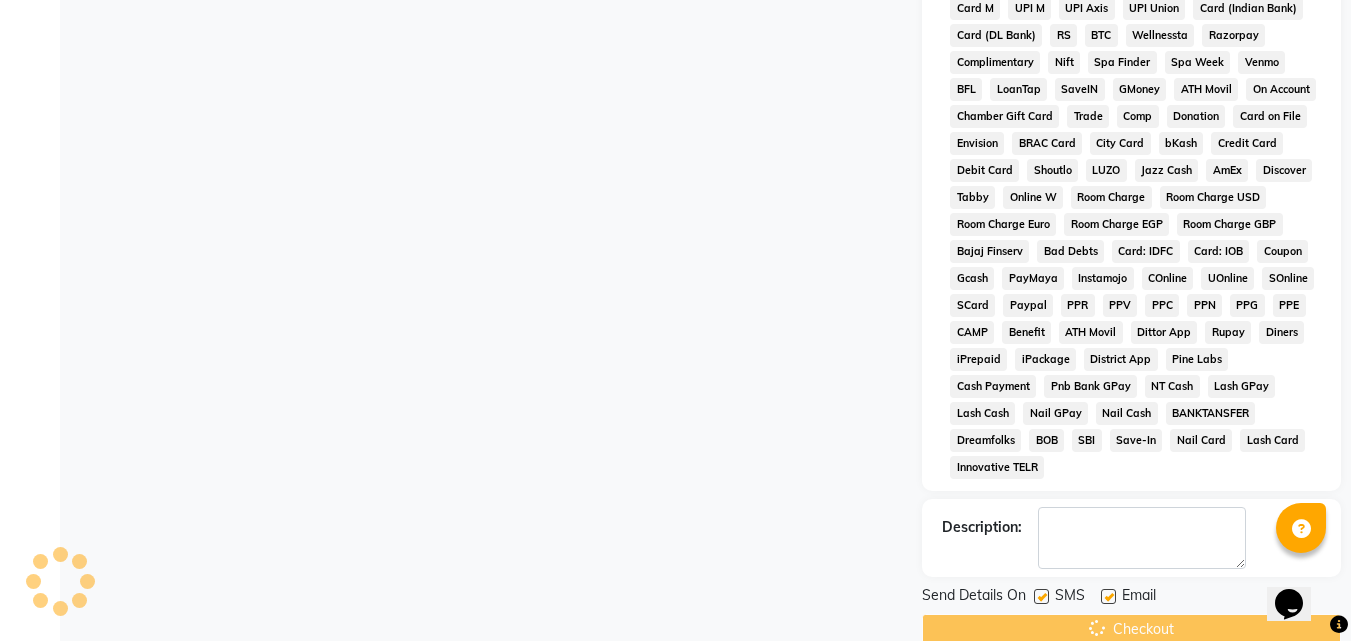 scroll, scrollTop: 0, scrollLeft: 0, axis: both 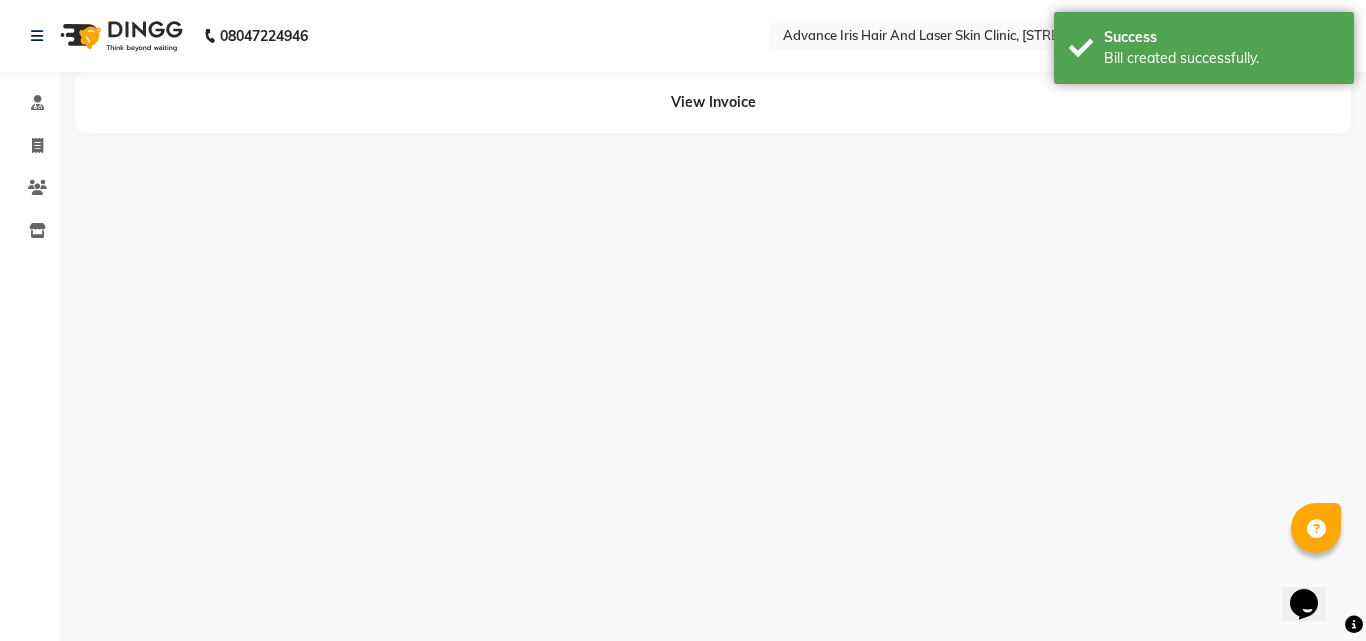 select on "service" 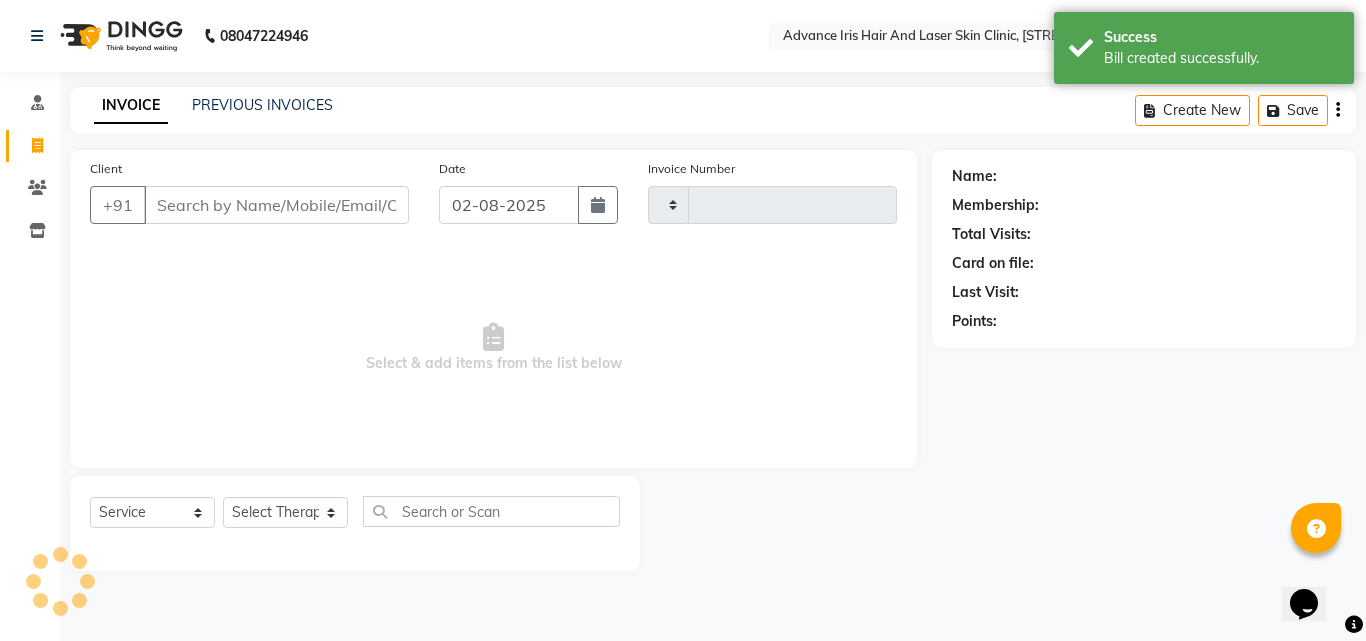 type on "0587" 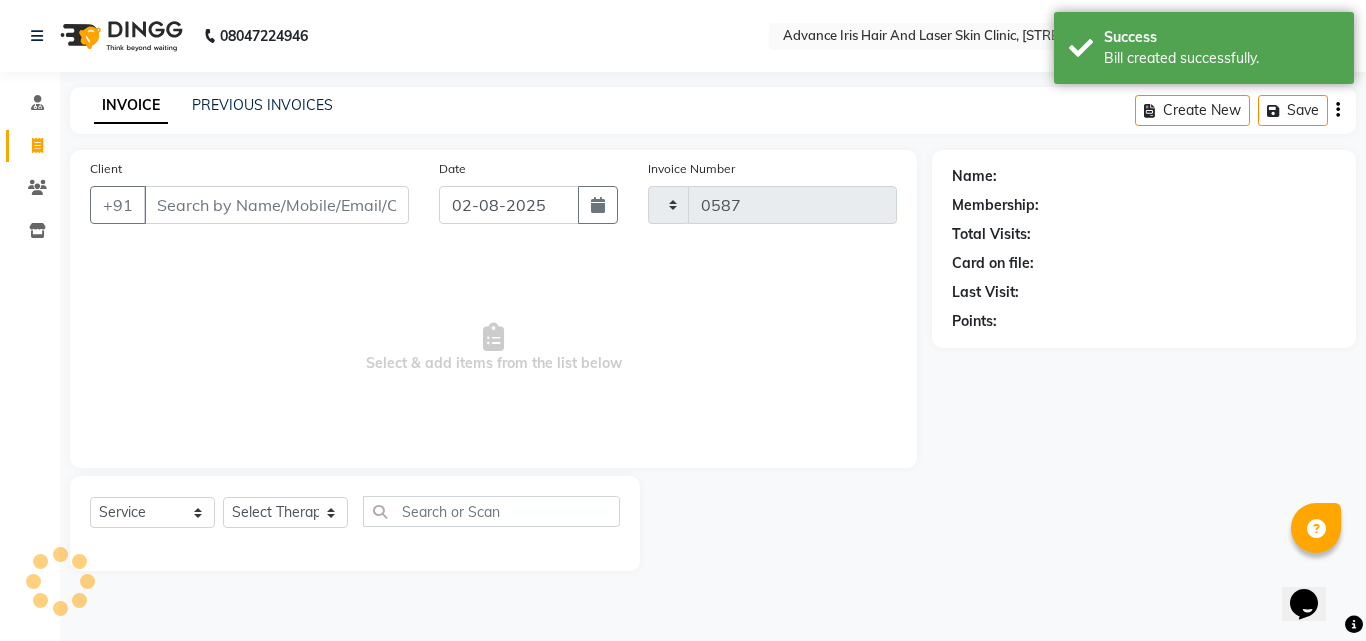 select on "5825" 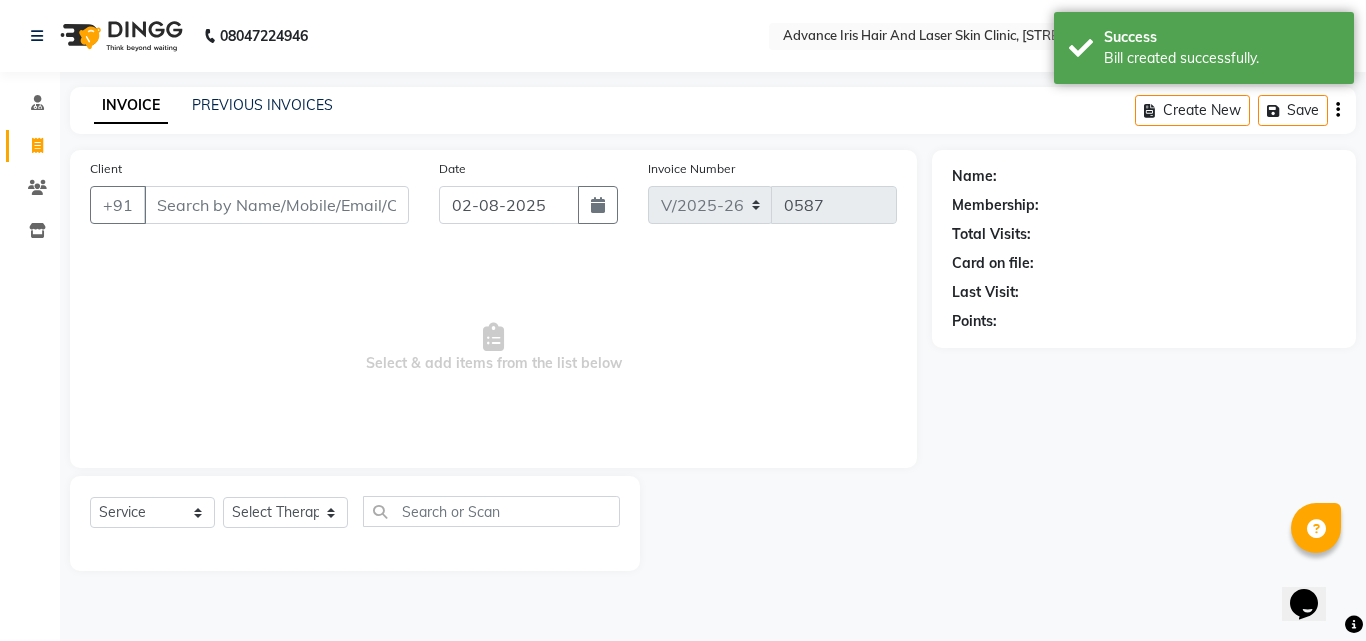 click on "Client" at bounding box center [276, 205] 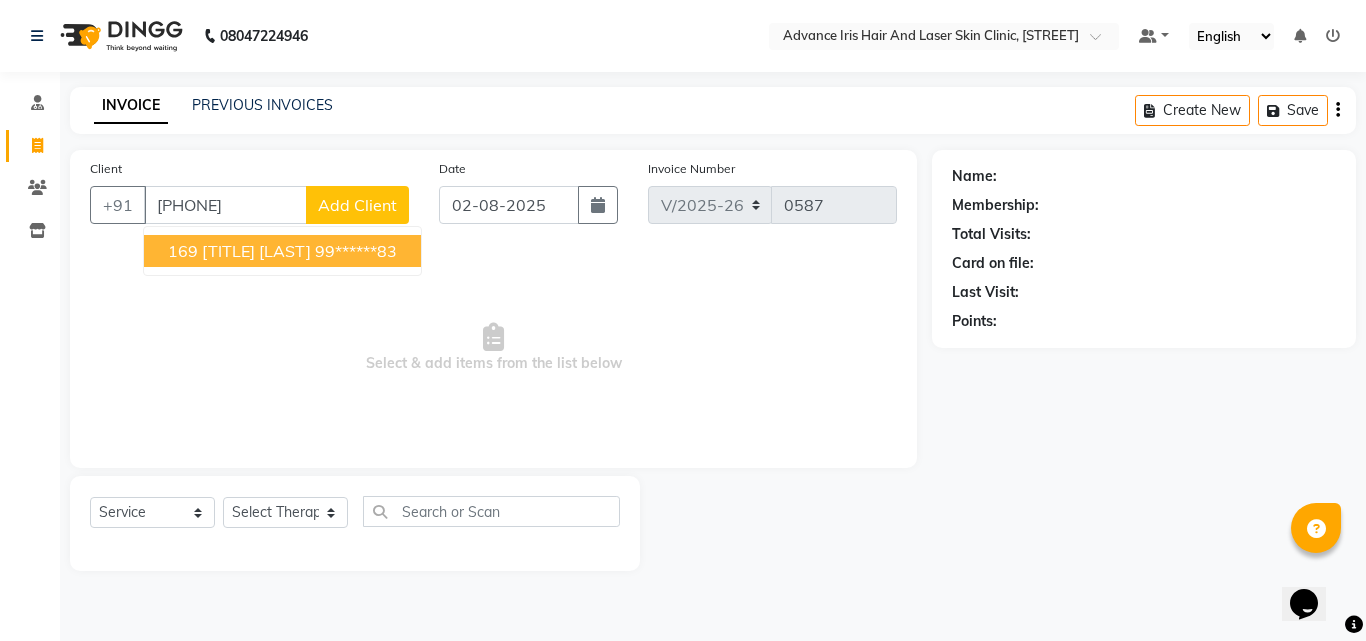 click on "169 [TITLE] [LAST]" at bounding box center [239, 251] 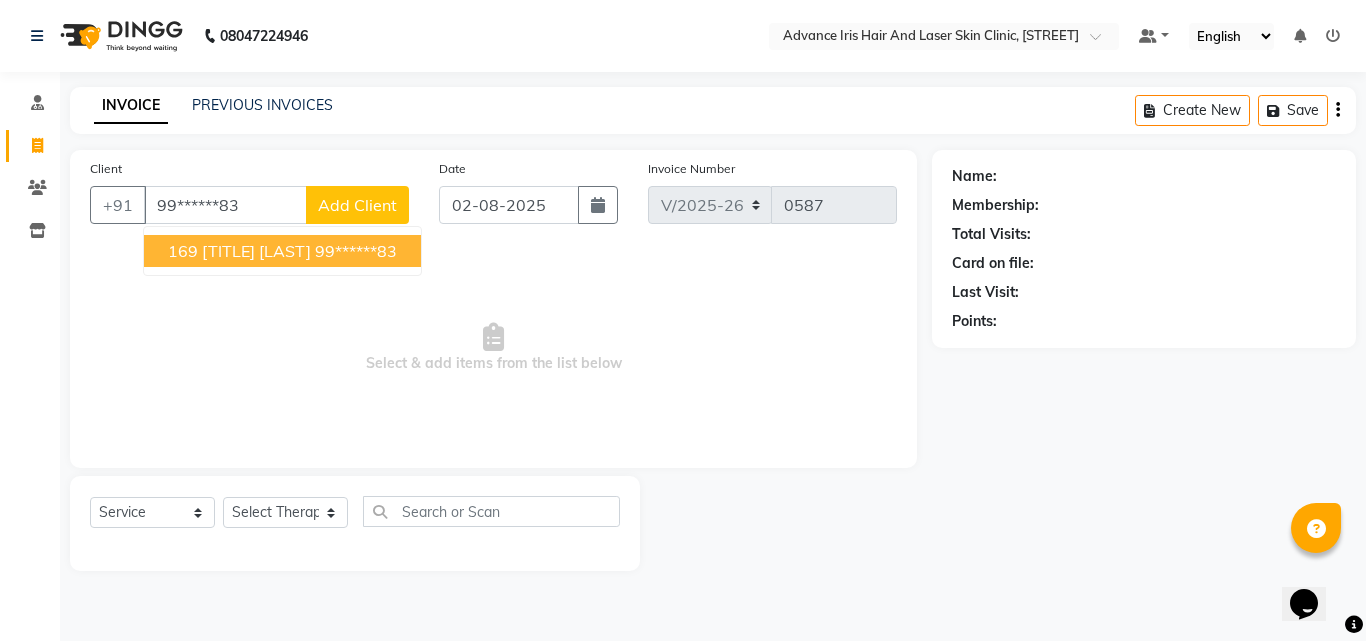 type on "99******83" 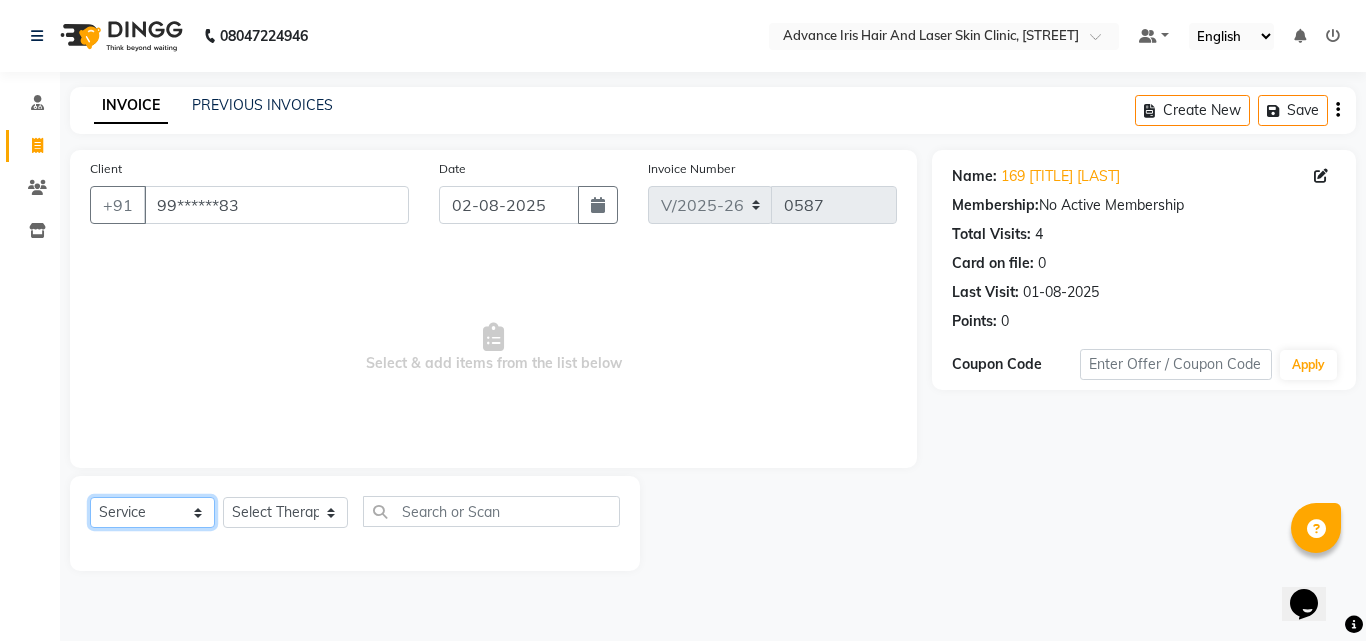 click on "Select  Service  Product  Membership  Package Voucher Prepaid Gift Card" 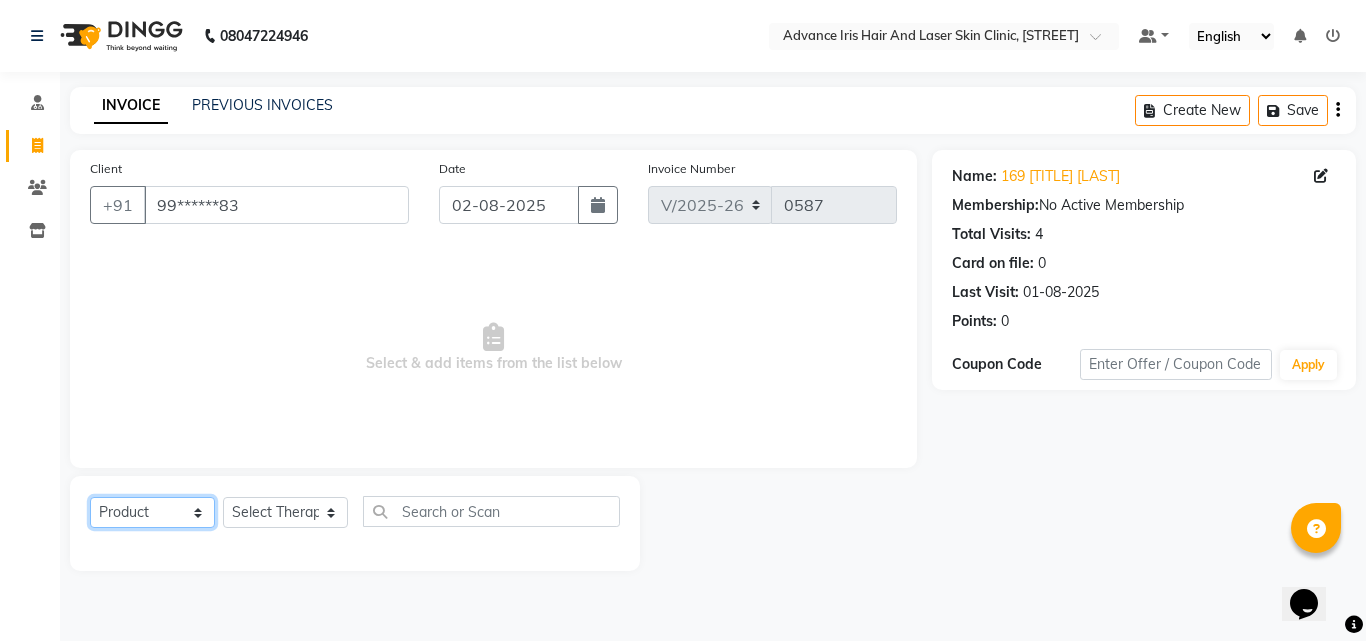 click on "Select  Service  Product  Membership  Package Voucher Prepaid Gift Card" 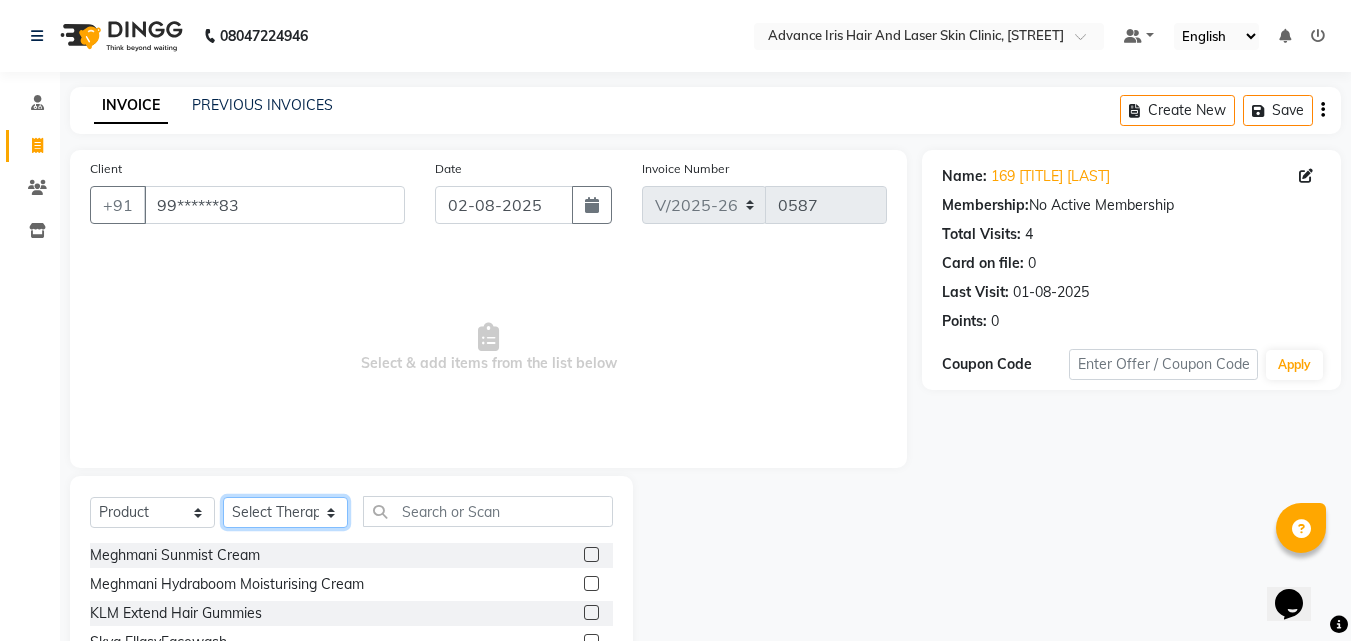 click on "Select Therapist Advance Iris Reception [FIRST] [LAST] [TITLE] [TITLE] [FIRST] [LAST] [FIRST] [LAST]" 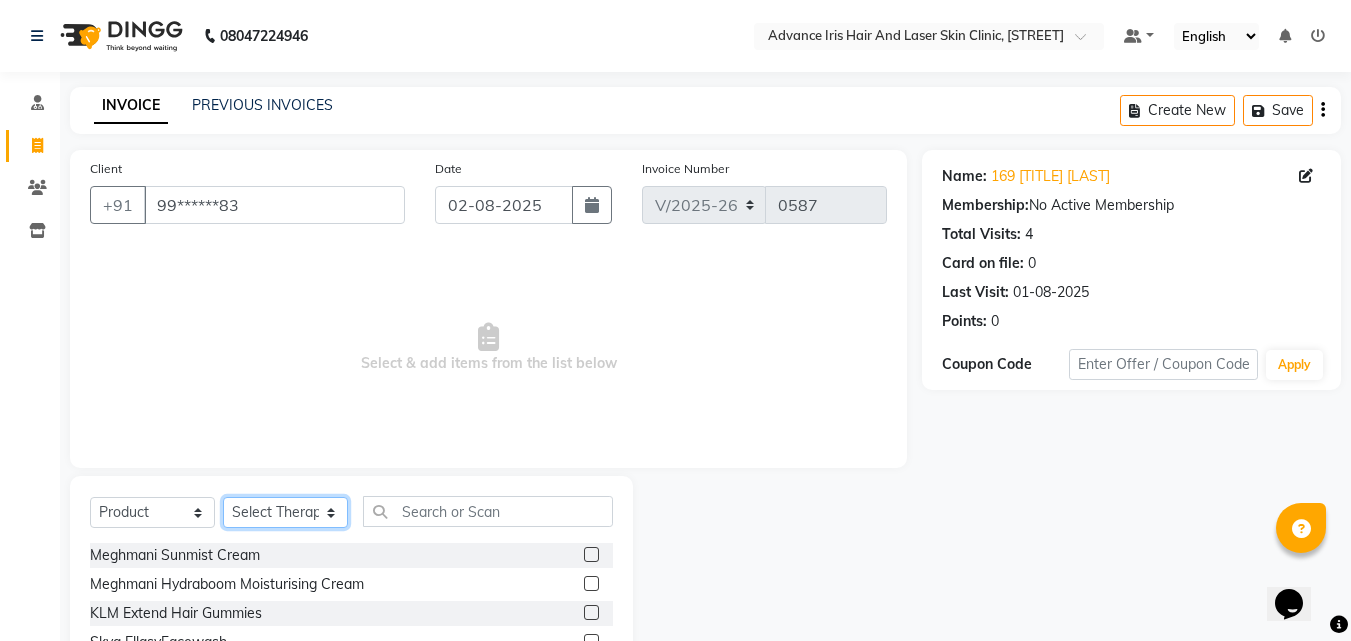 select on "40883" 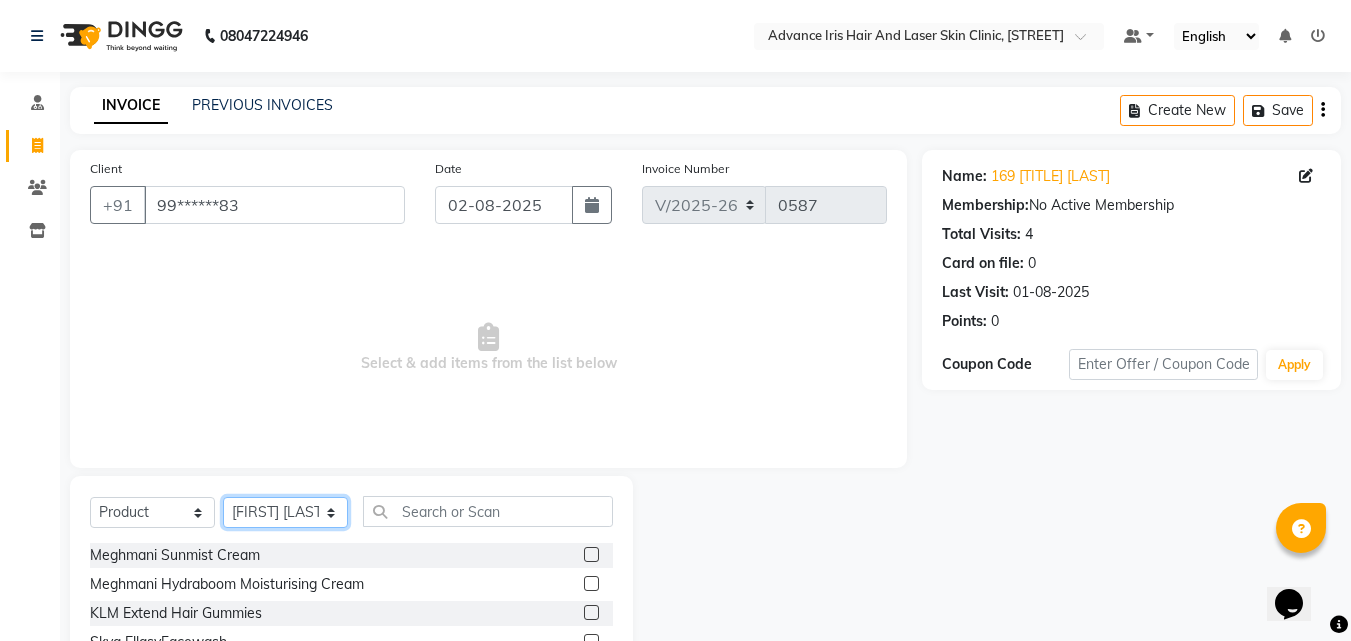 click on "Select Therapist Advance Iris Reception [FIRST] [LAST] [TITLE] [TITLE] [FIRST] [LAST] [FIRST] [LAST]" 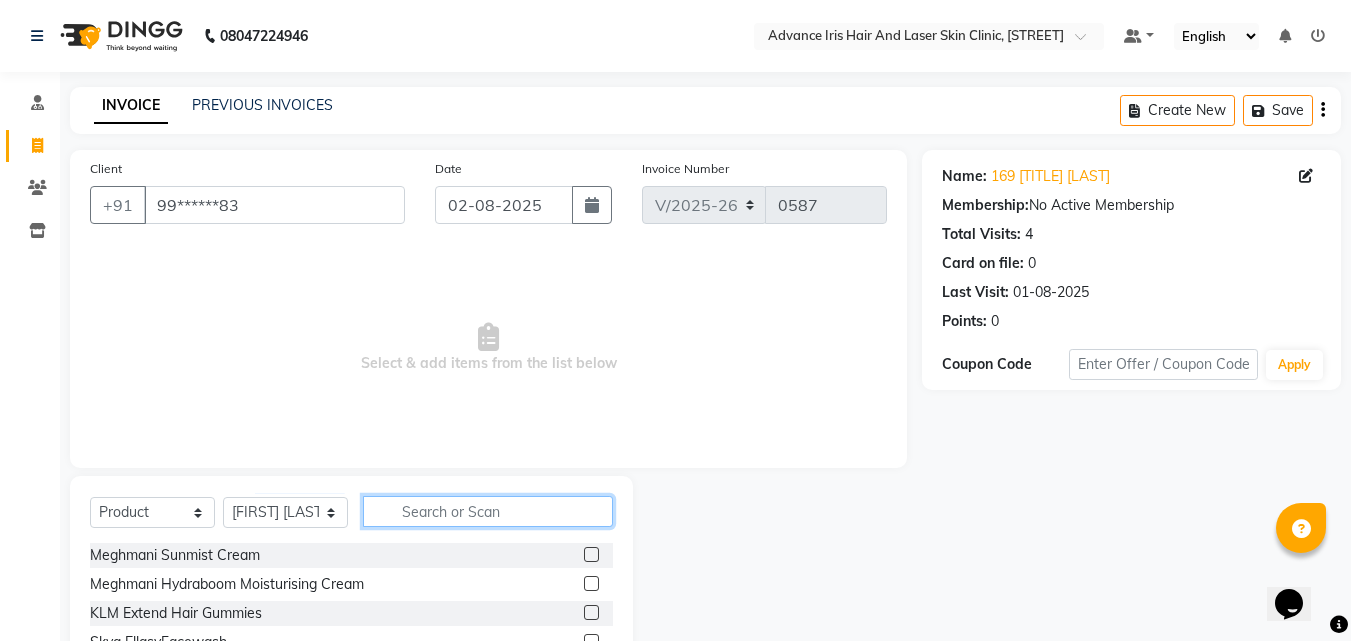 click 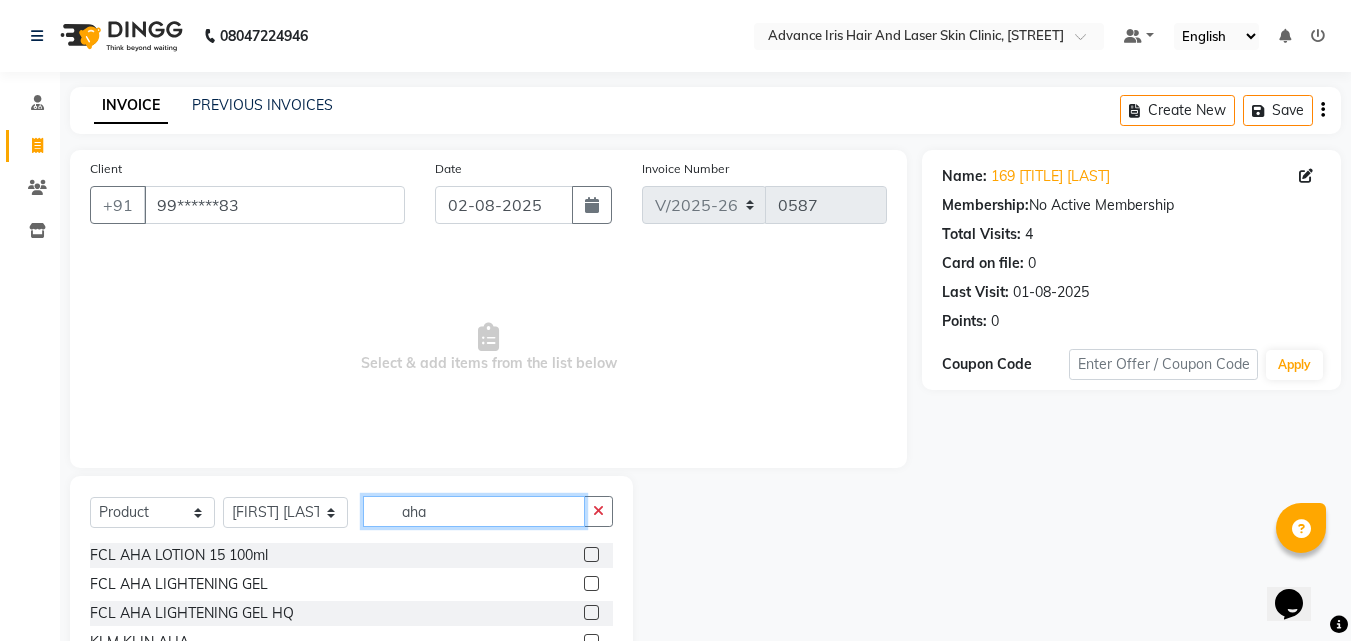 type on "aha" 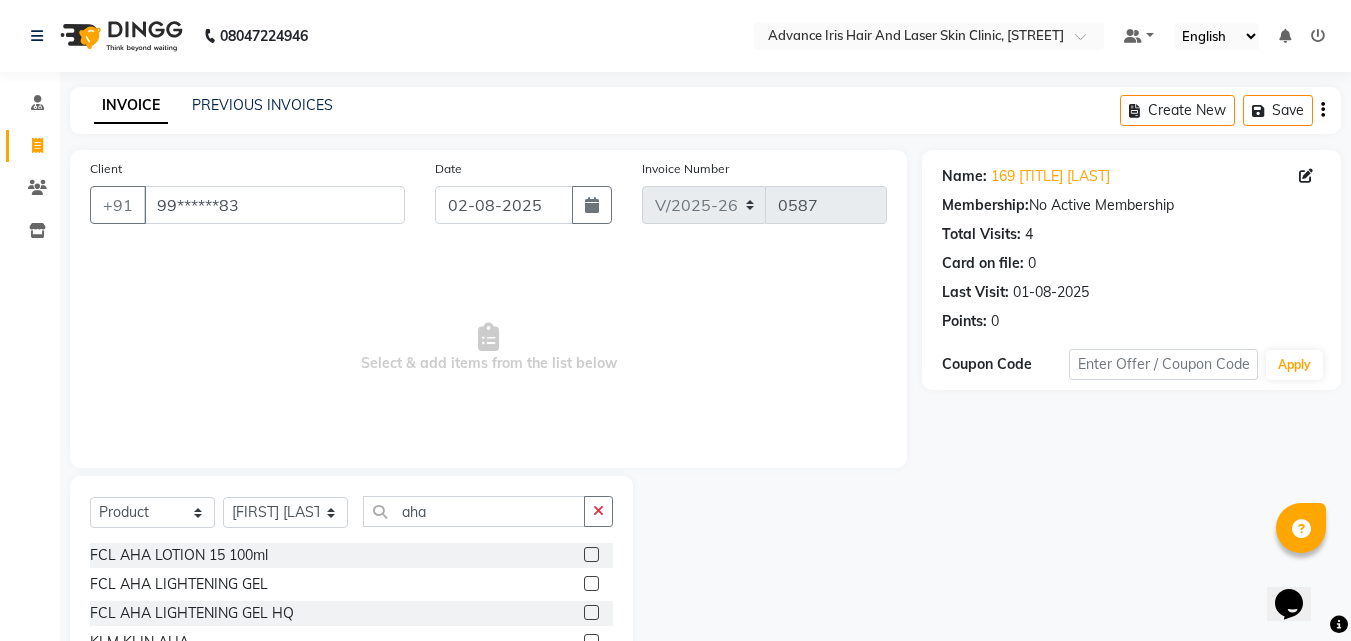 click 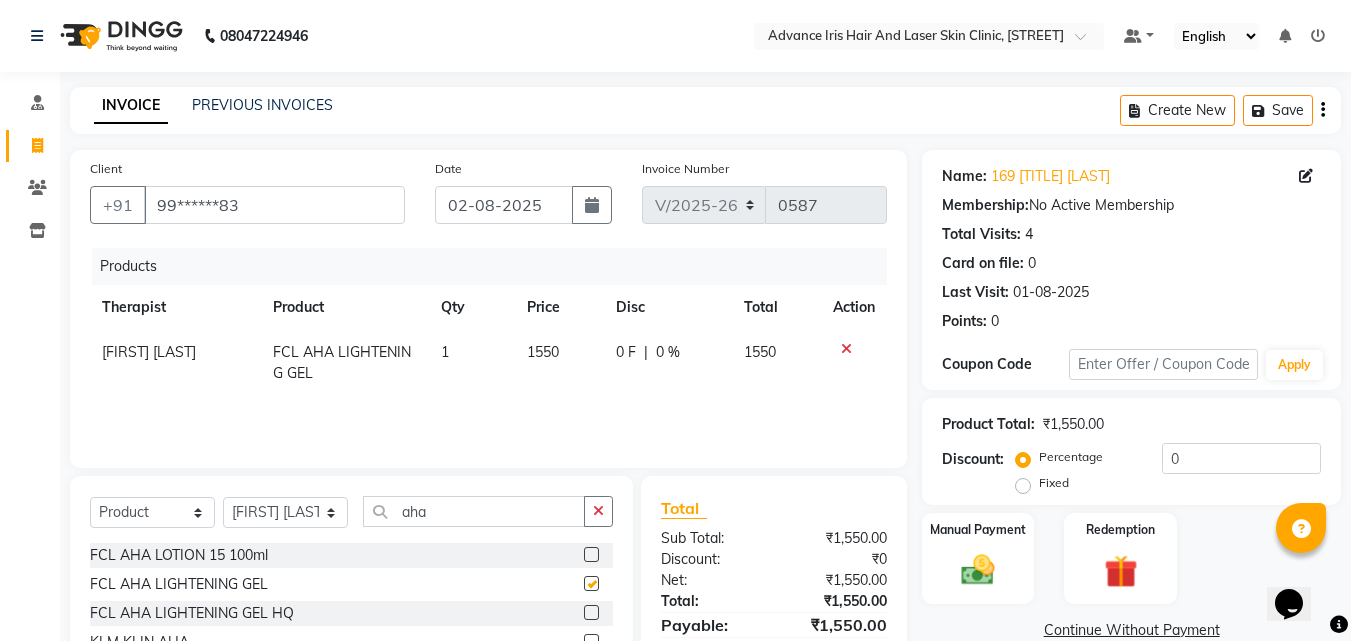 checkbox on "false" 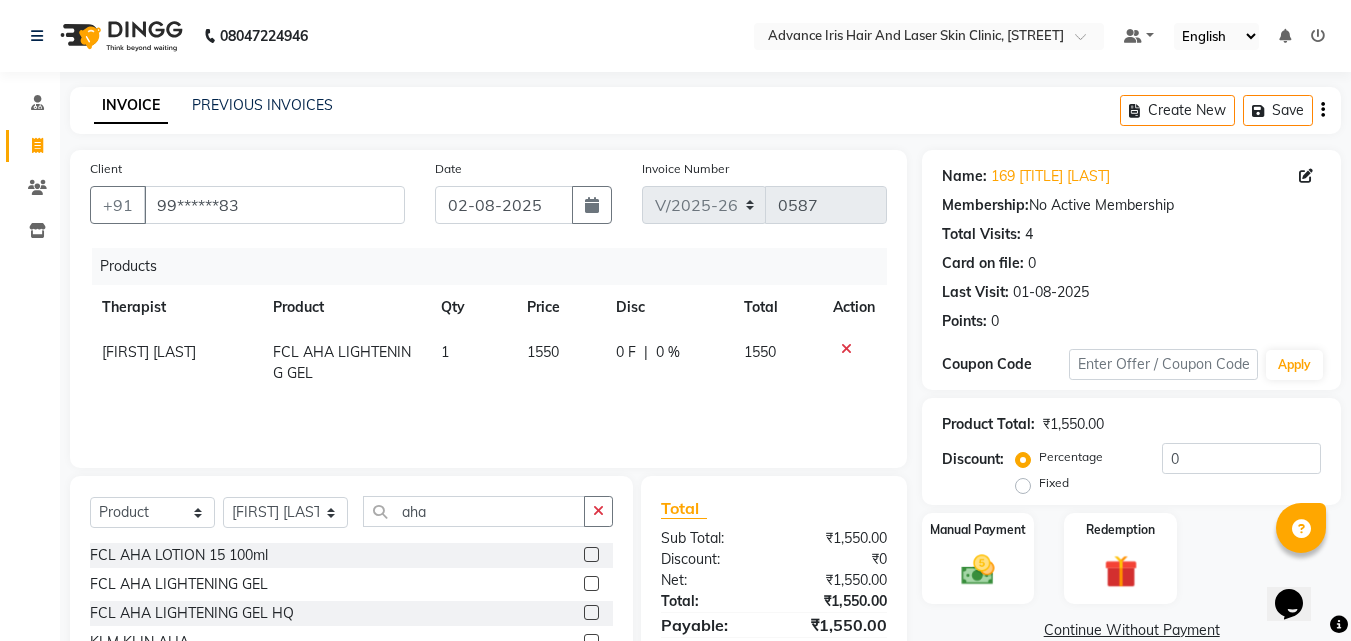 click on "1550" 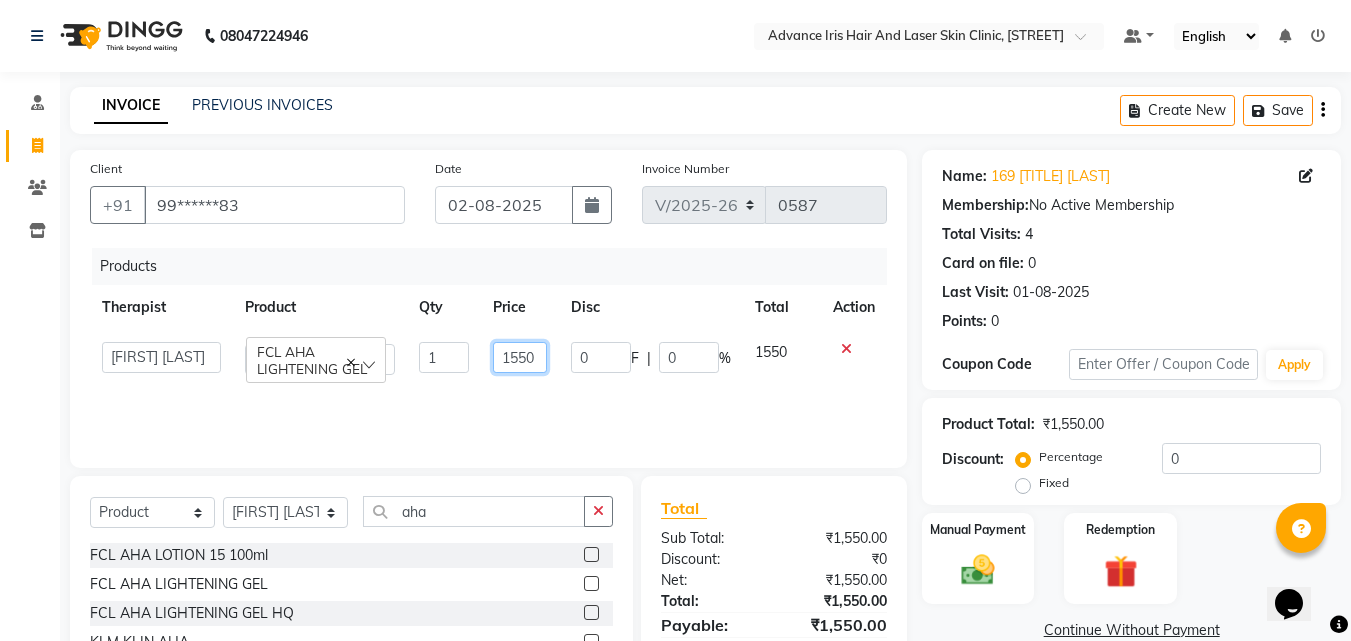 click on "1550" 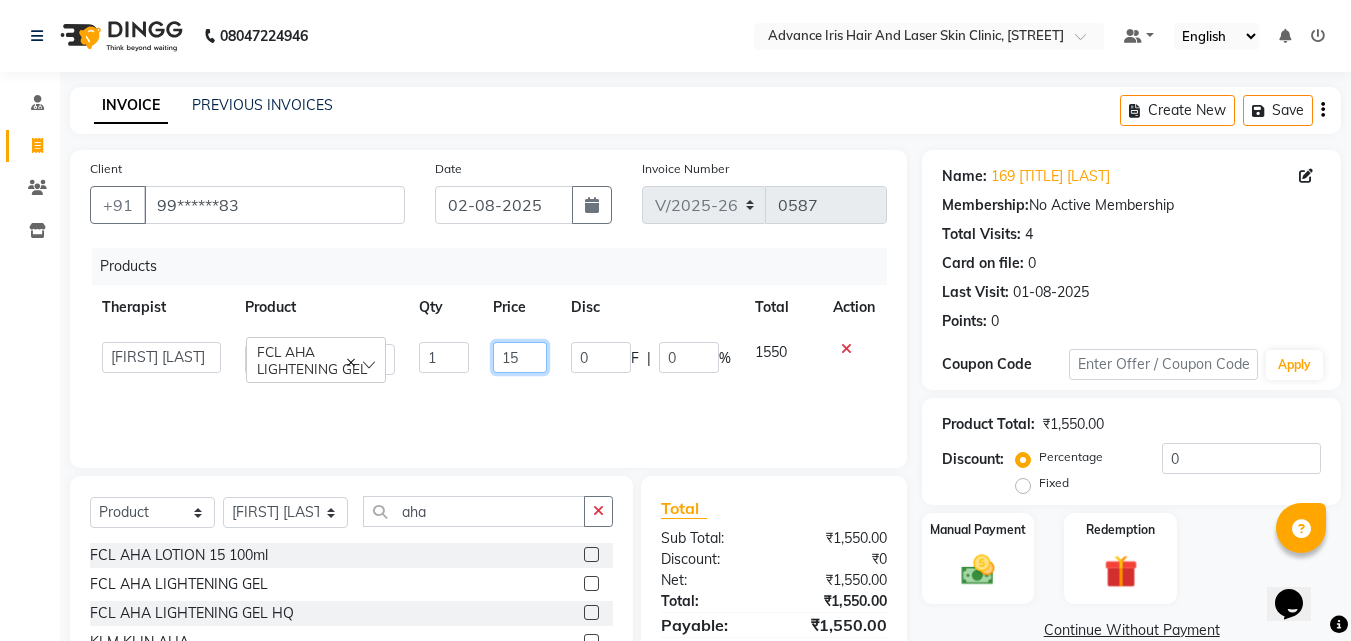 type on "1" 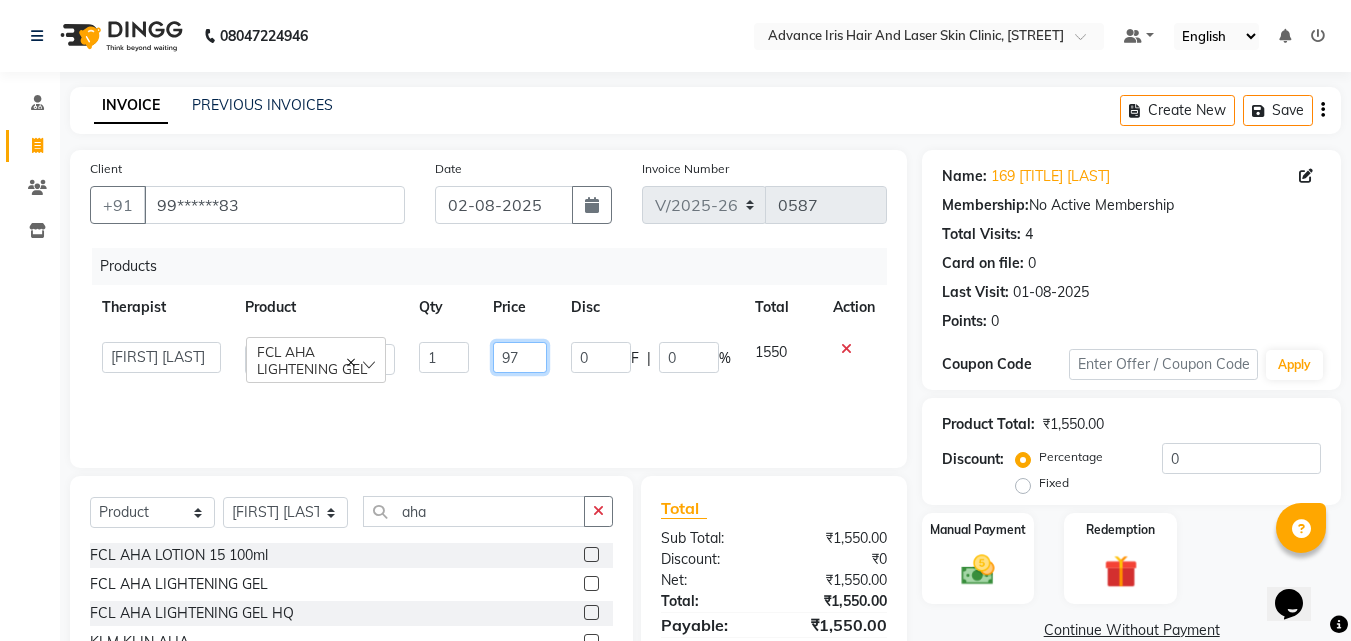 type on "975" 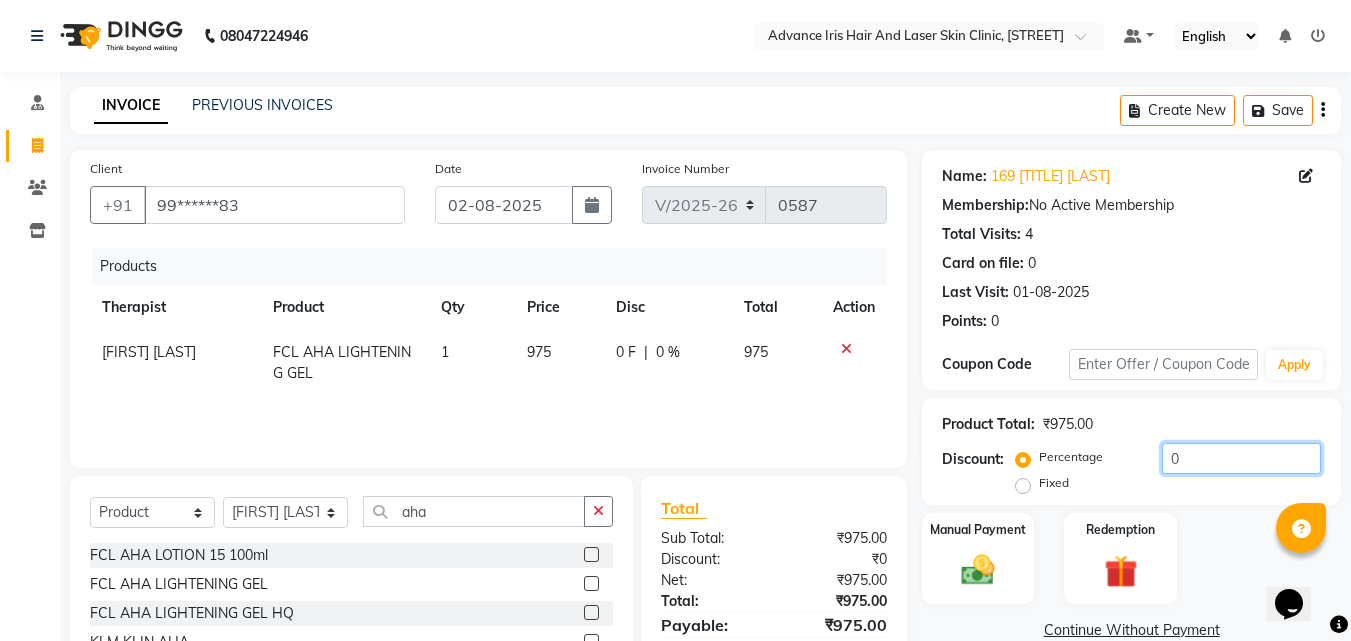 click on "0" 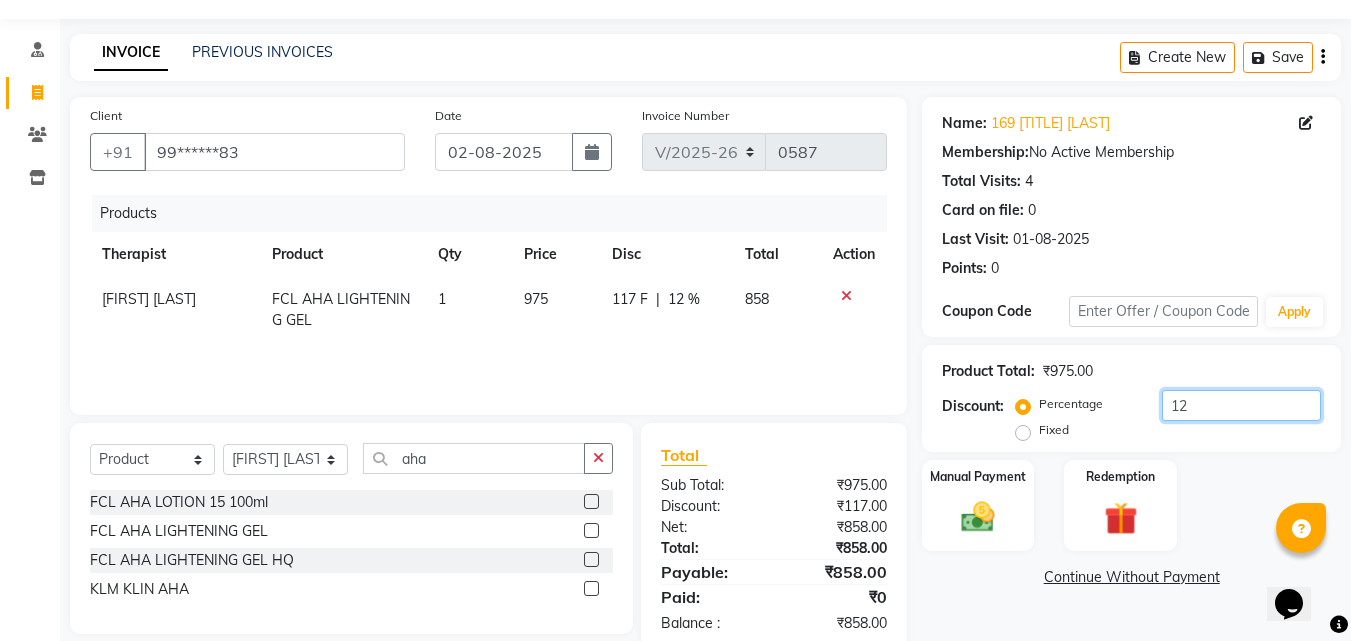 scroll, scrollTop: 96, scrollLeft: 0, axis: vertical 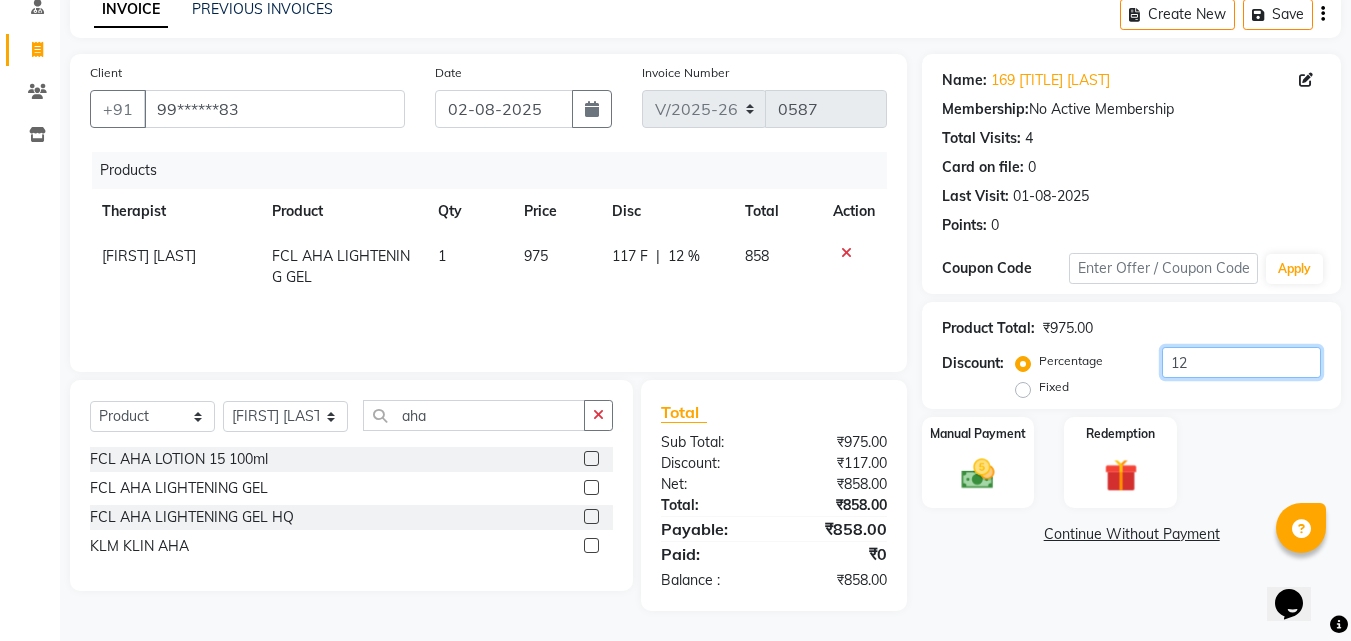 click on "12" 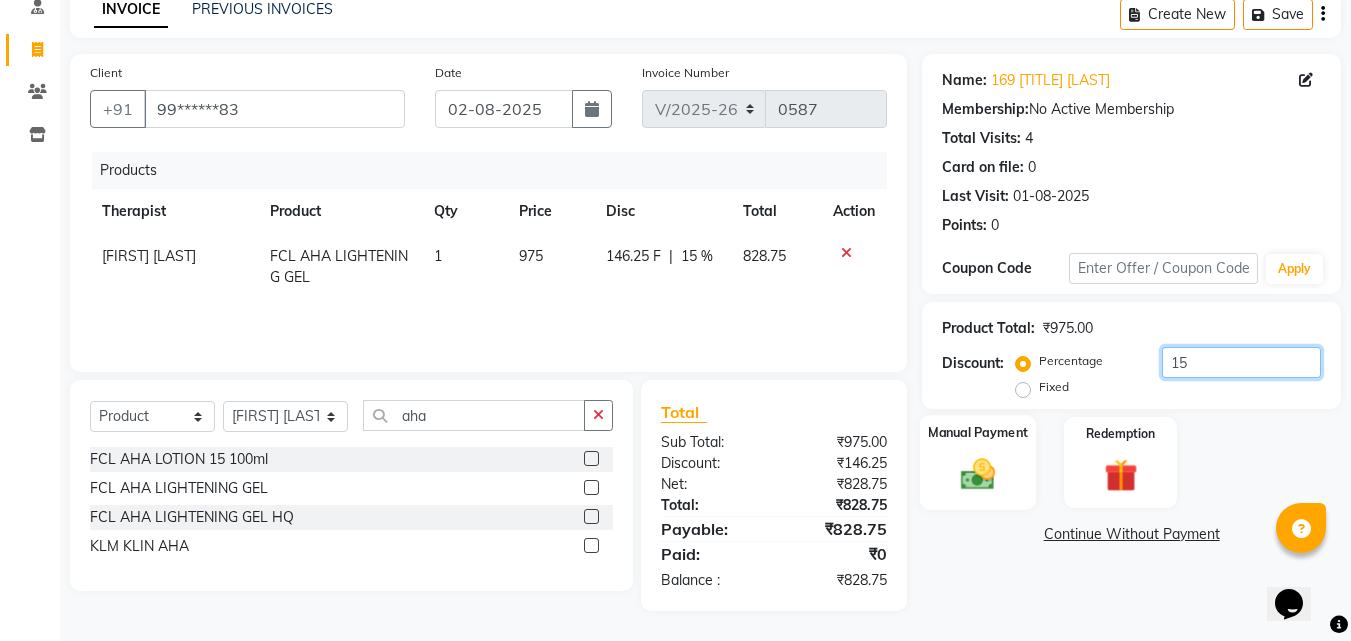 type on "15" 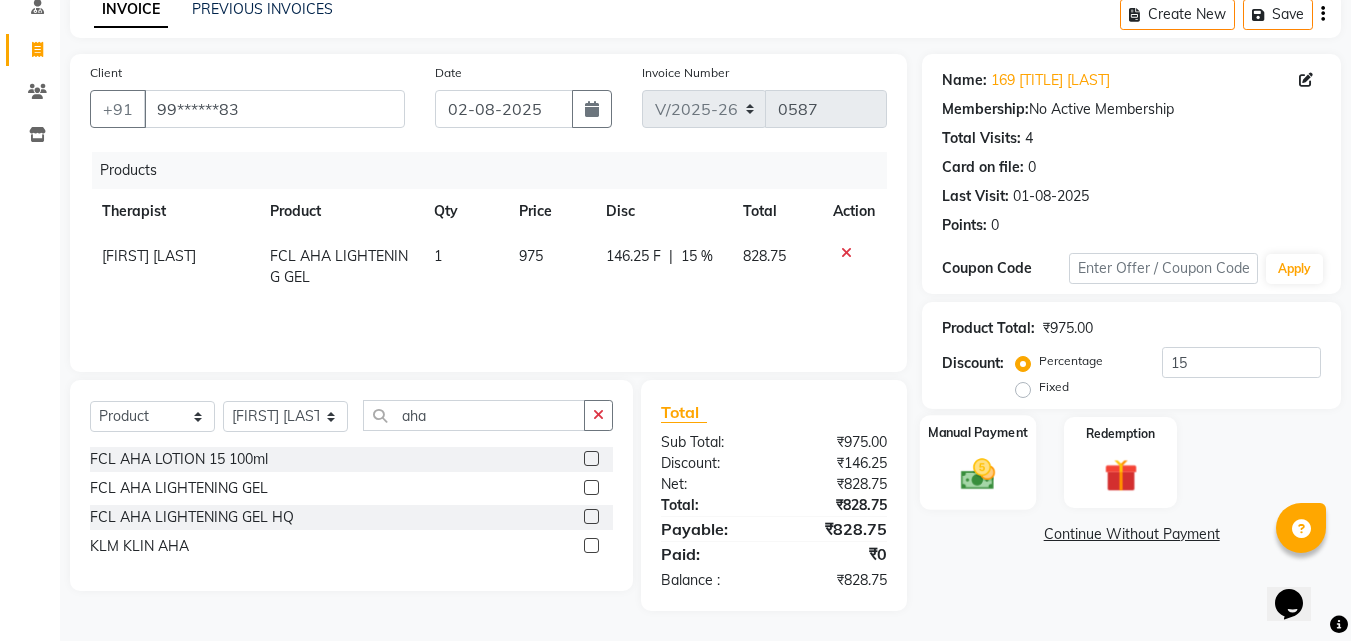 click 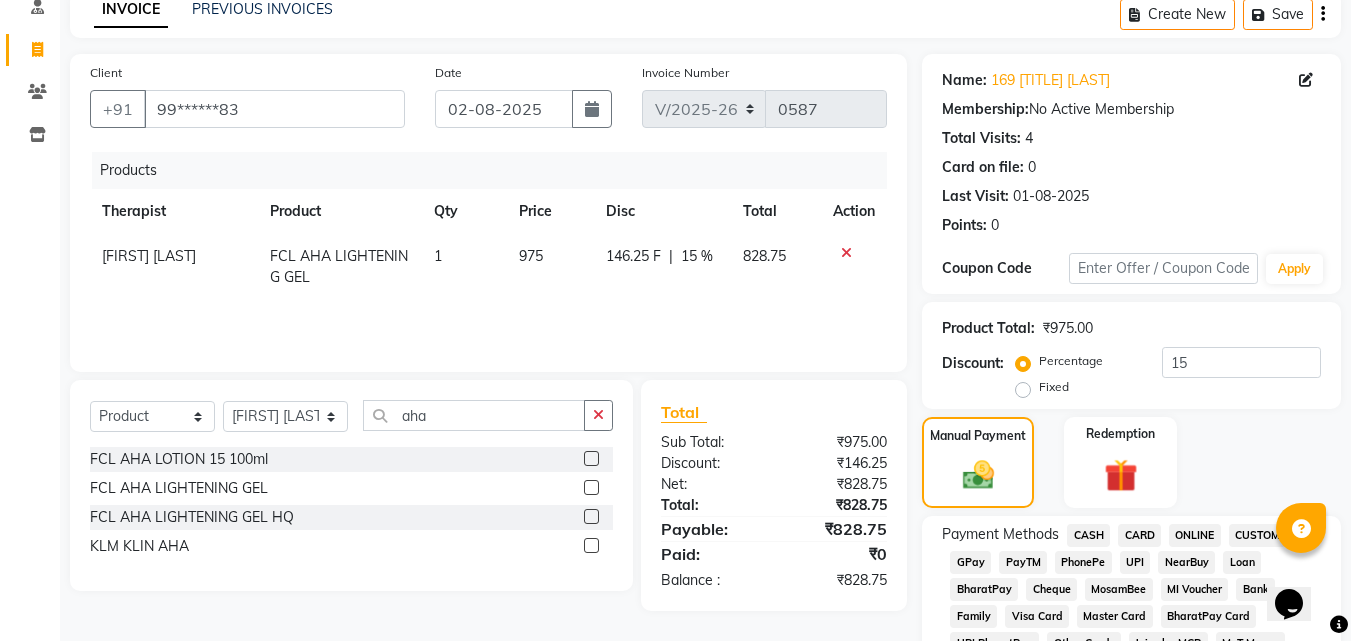 click on "GPay" 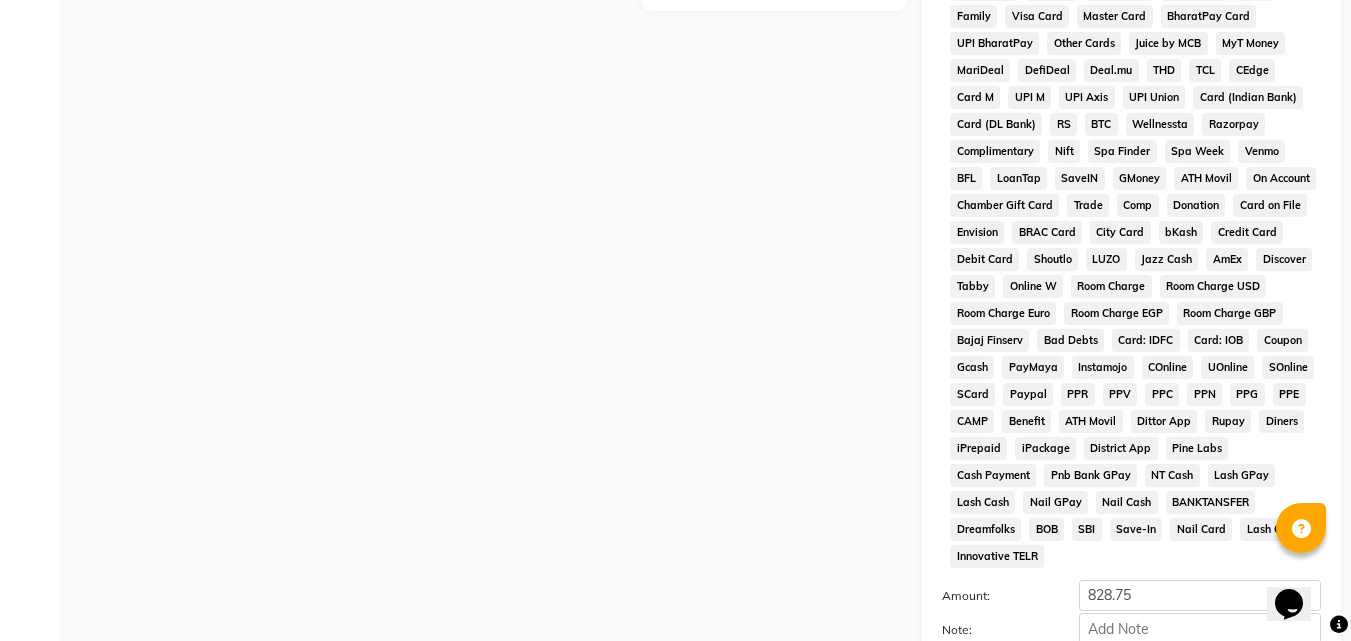 scroll, scrollTop: 785, scrollLeft: 0, axis: vertical 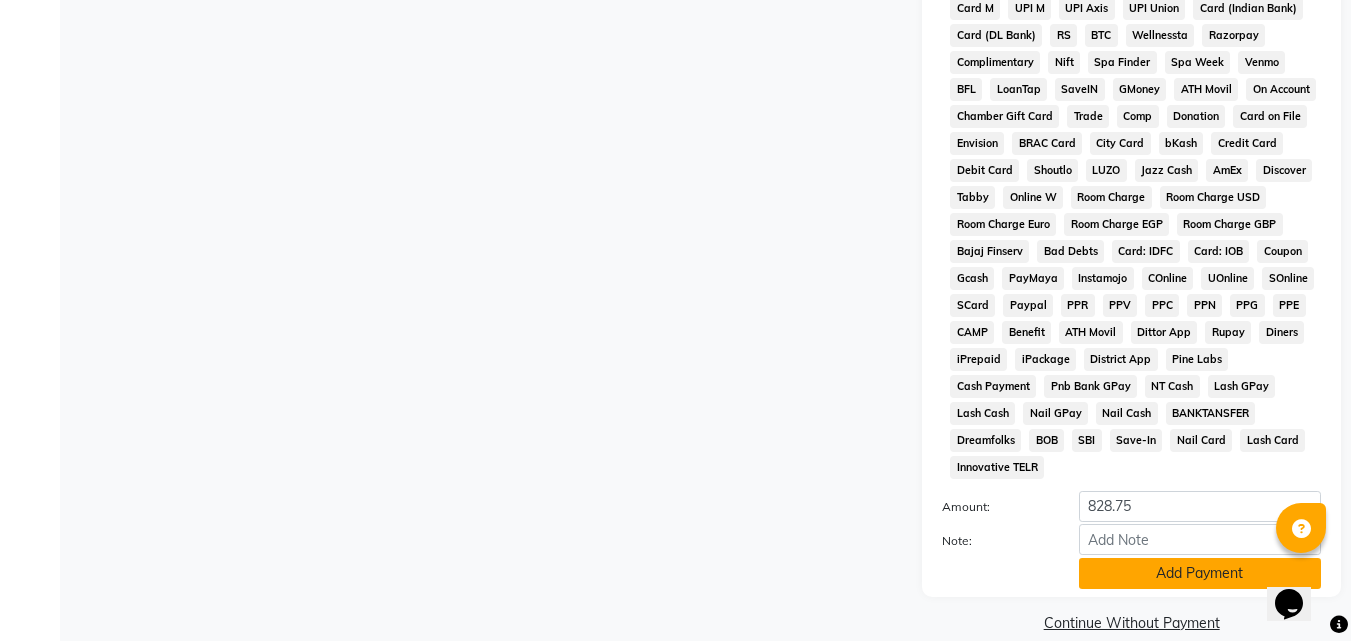 click on "Add Payment" 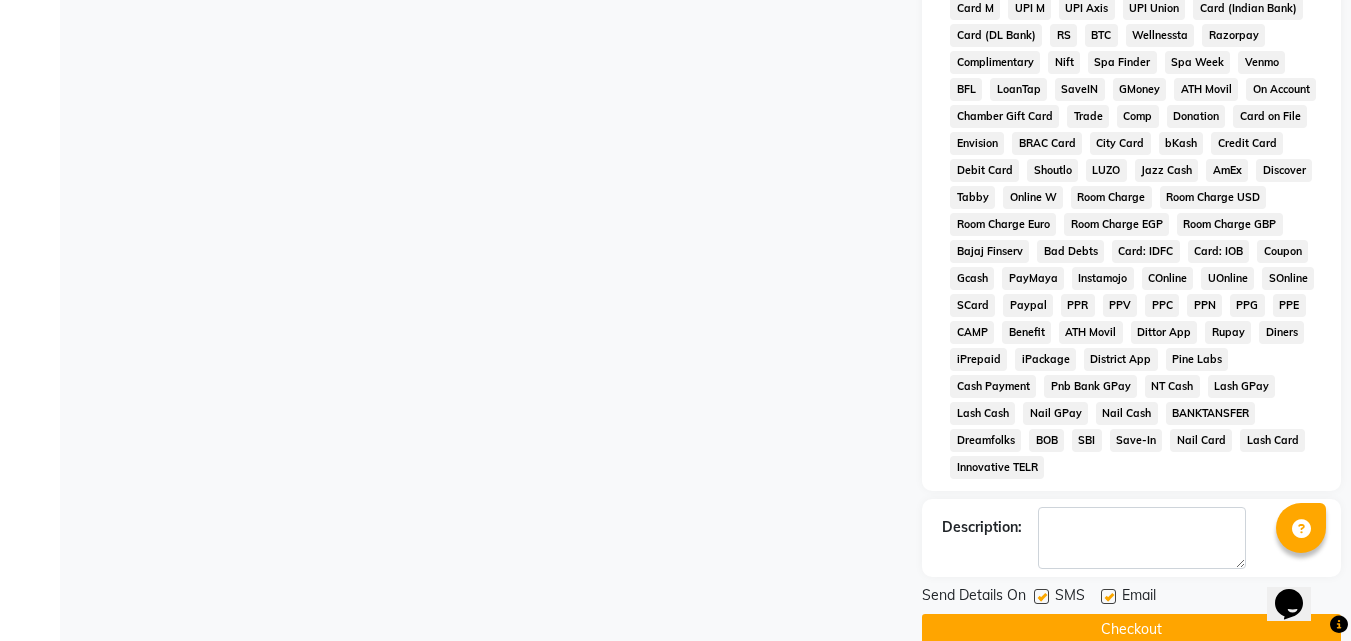 click on "Checkout" 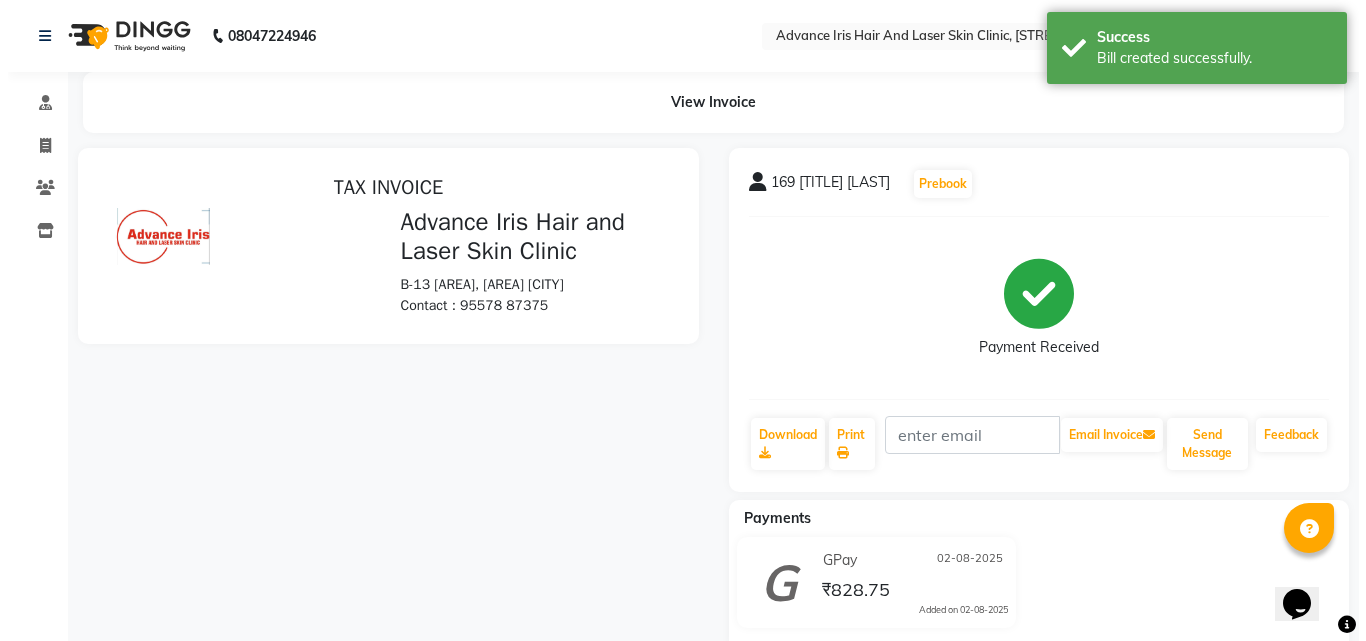 scroll, scrollTop: 0, scrollLeft: 0, axis: both 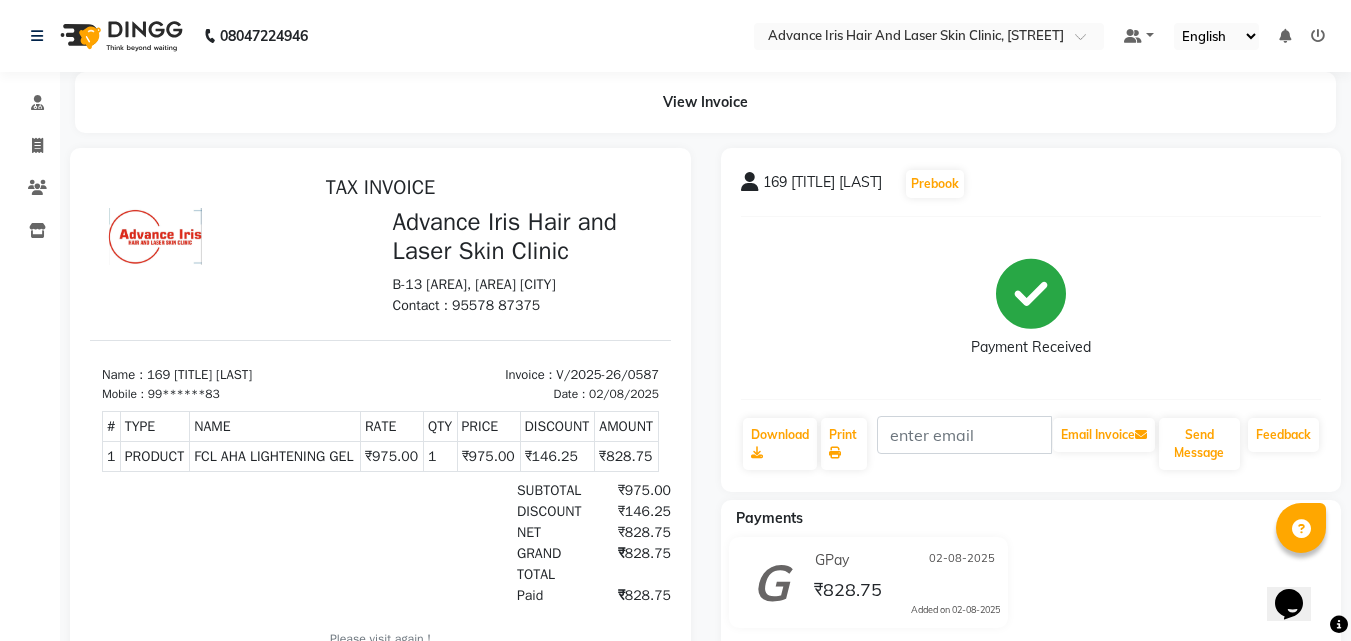 click on "View Invoice" 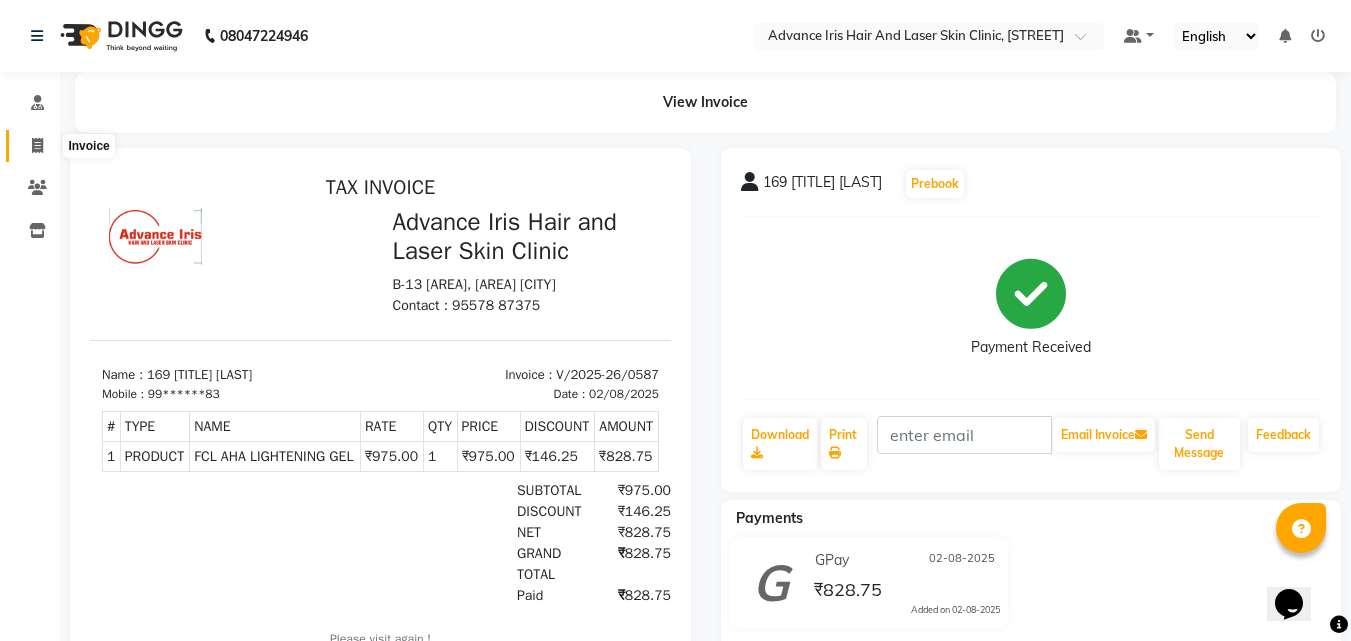 click 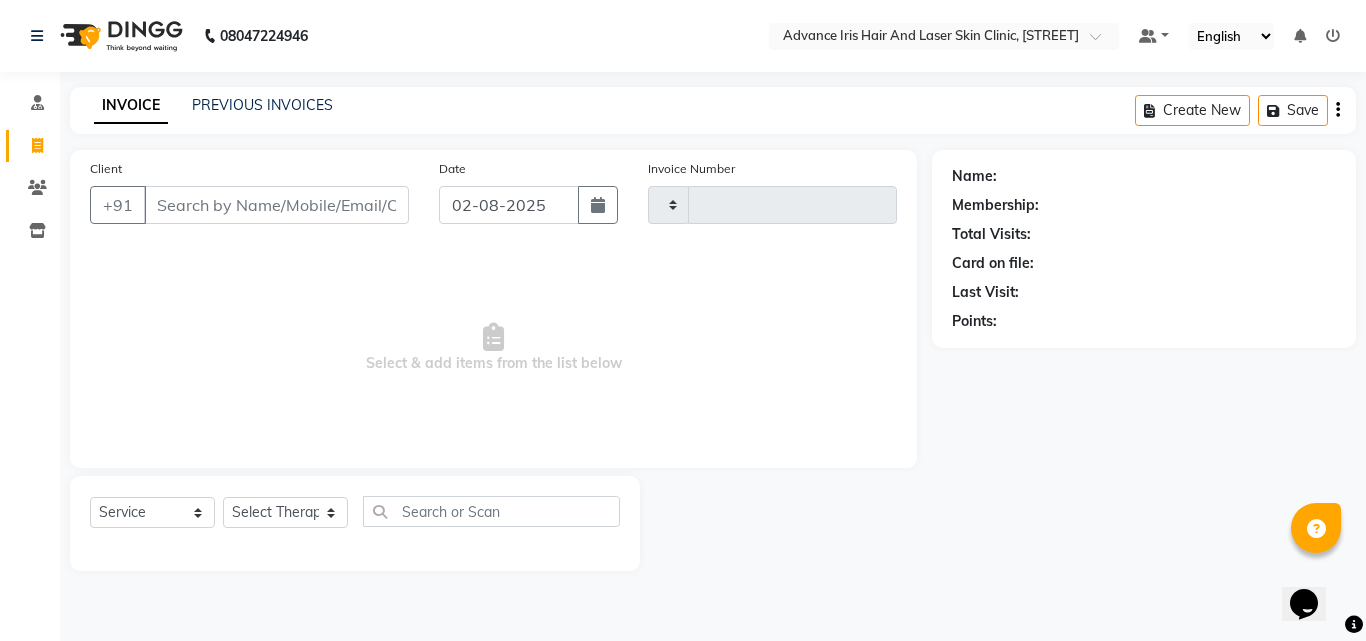 type on "0588" 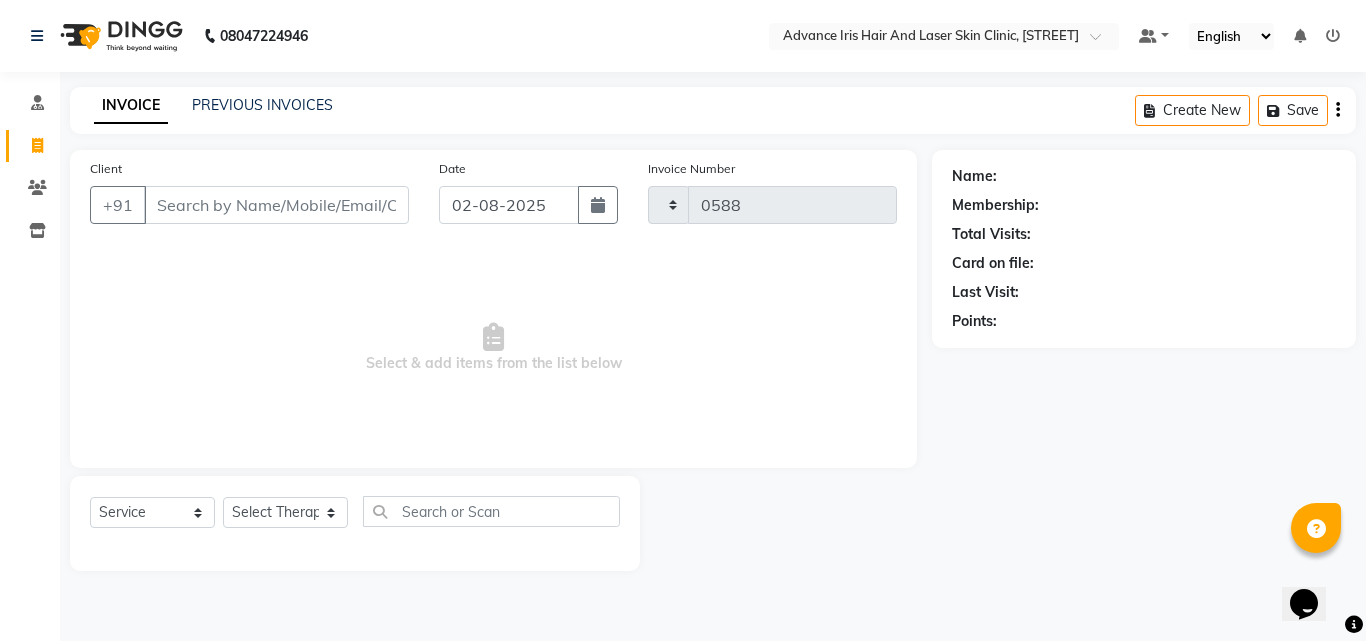 select on "5825" 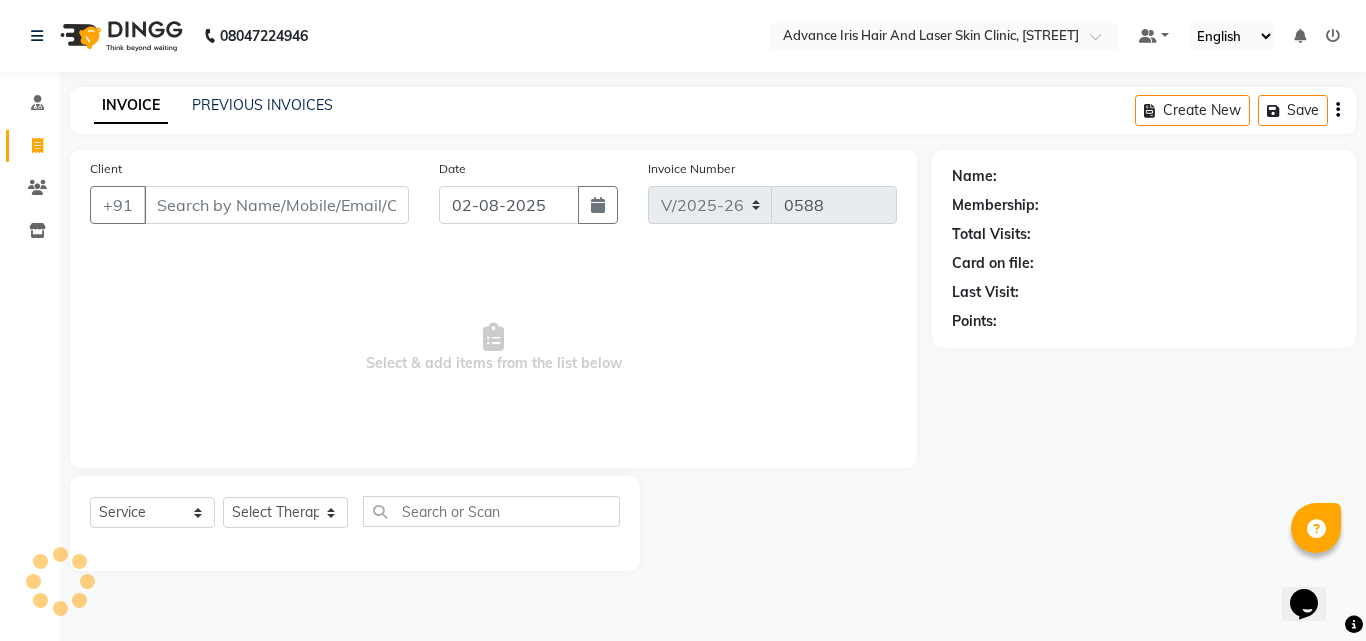 click on "Client" at bounding box center (276, 205) 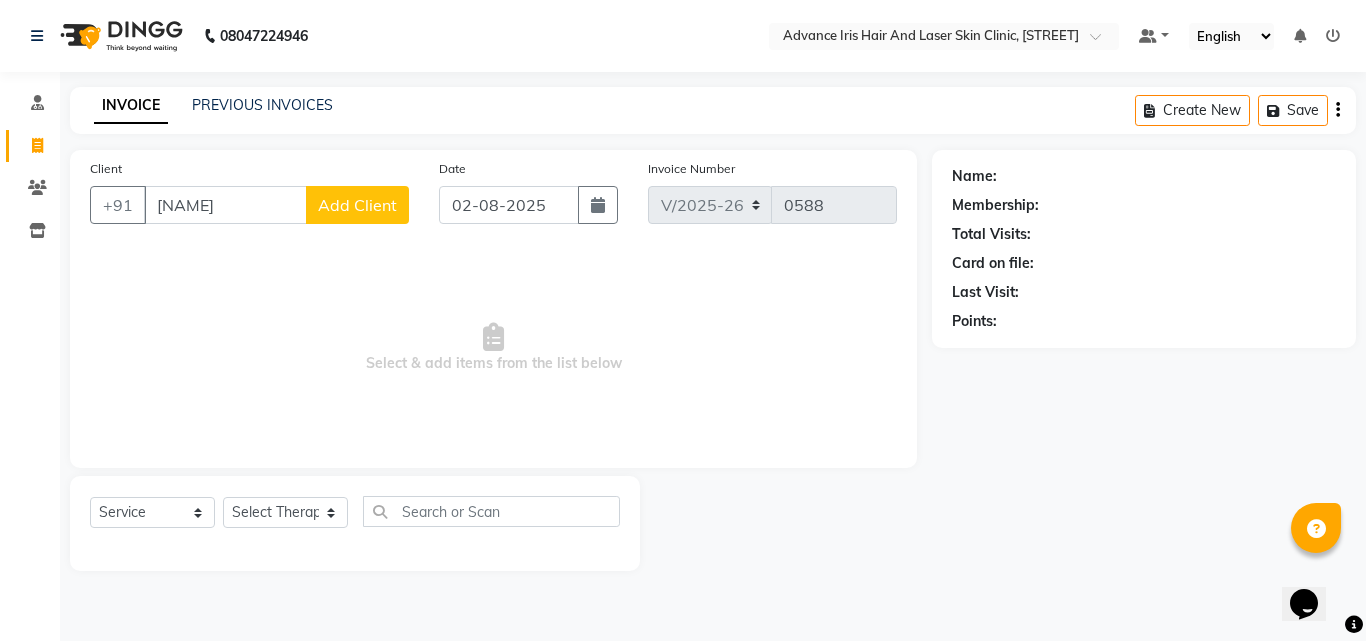 click on "[NAME]" at bounding box center [225, 205] 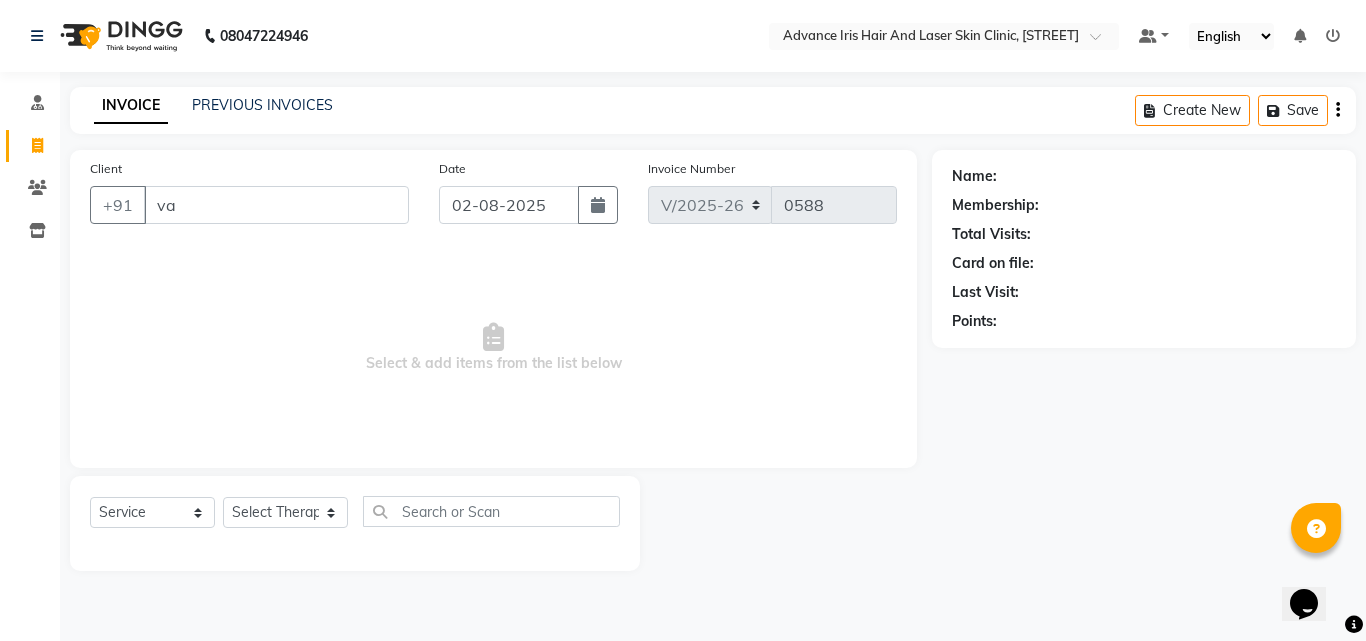 type on "v" 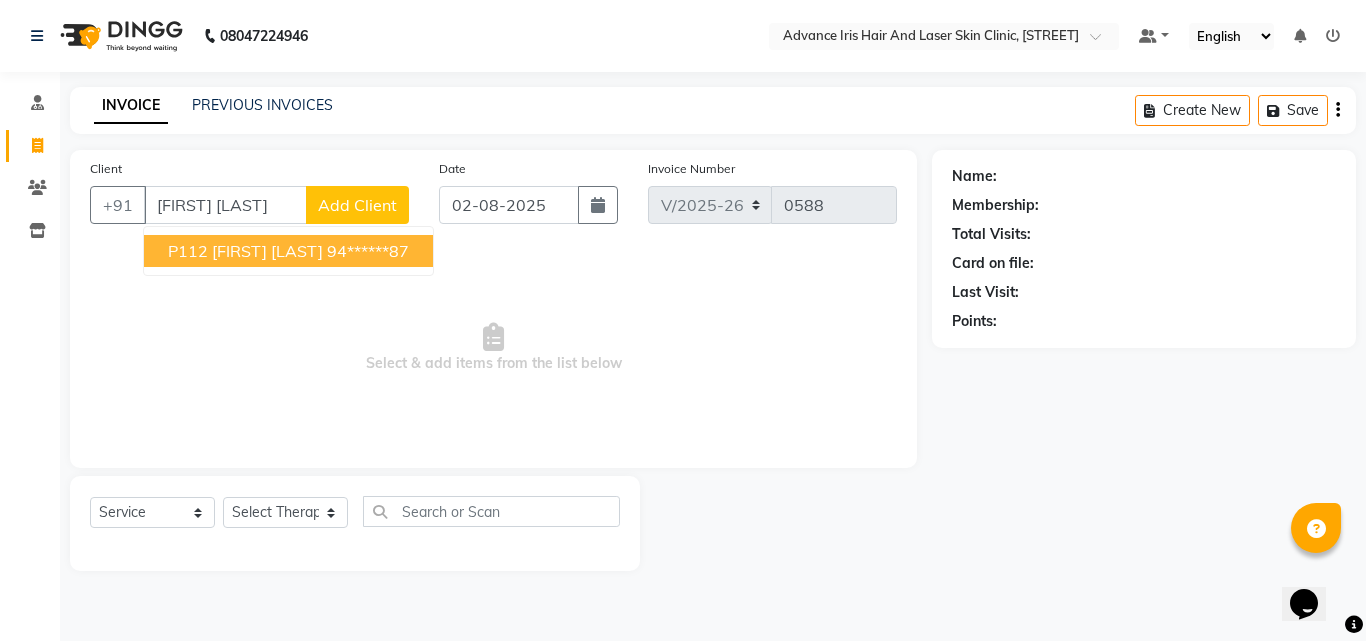 click on "P112 [FIRST] [LAST]" at bounding box center (245, 251) 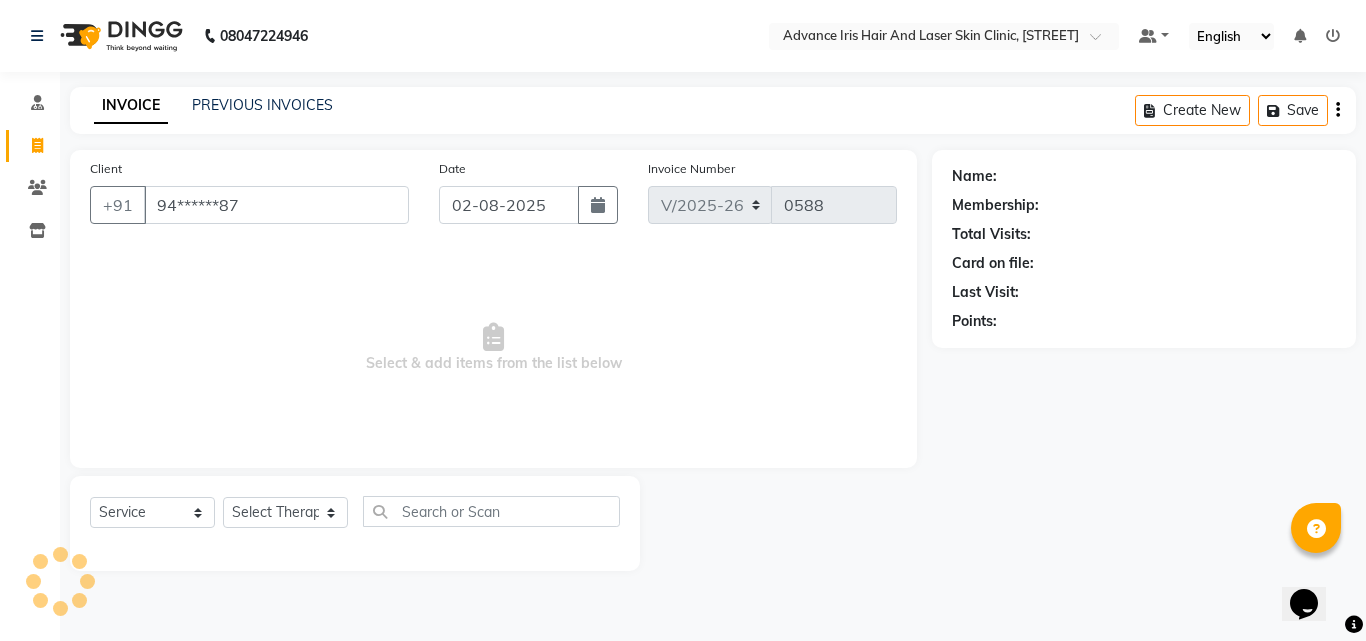 type on "94******87" 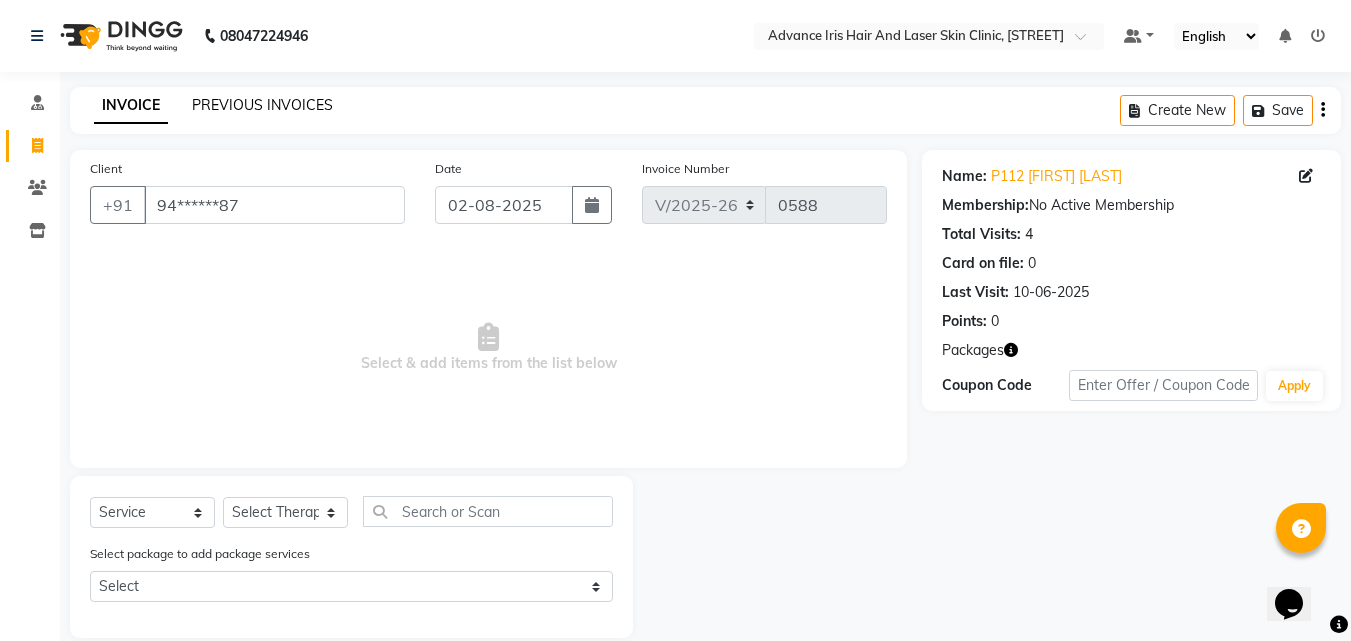 click on "PREVIOUS INVOICES" 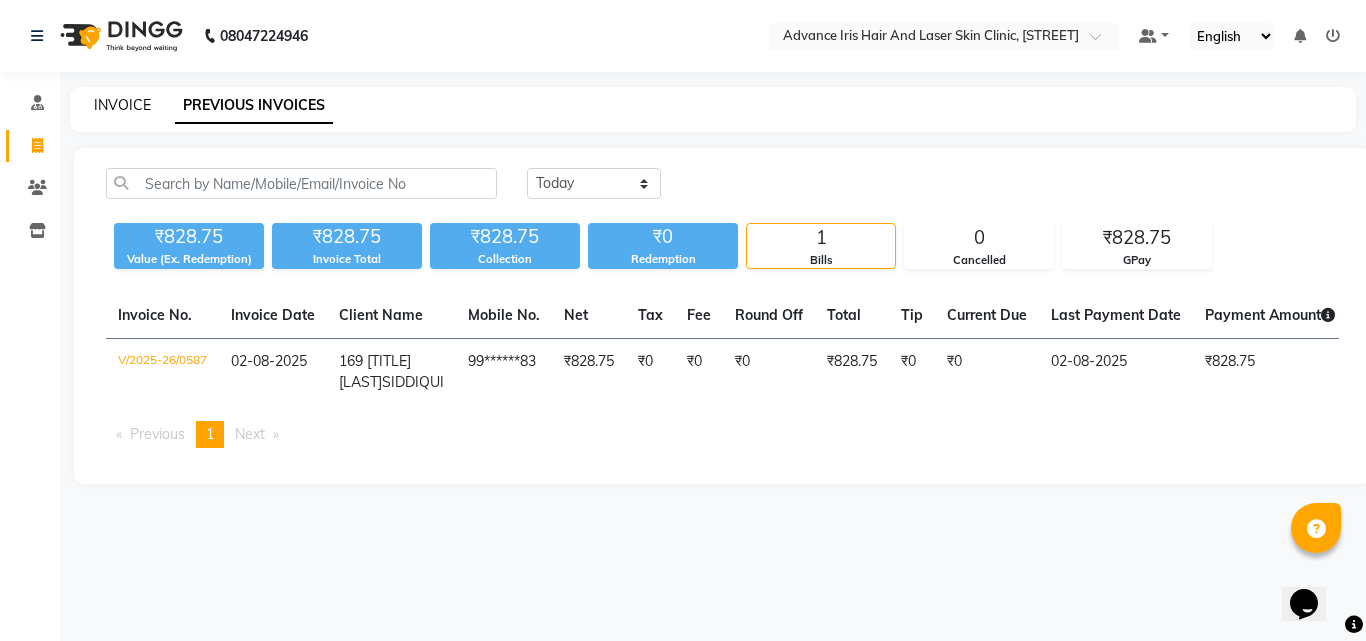 click on "INVOICE" 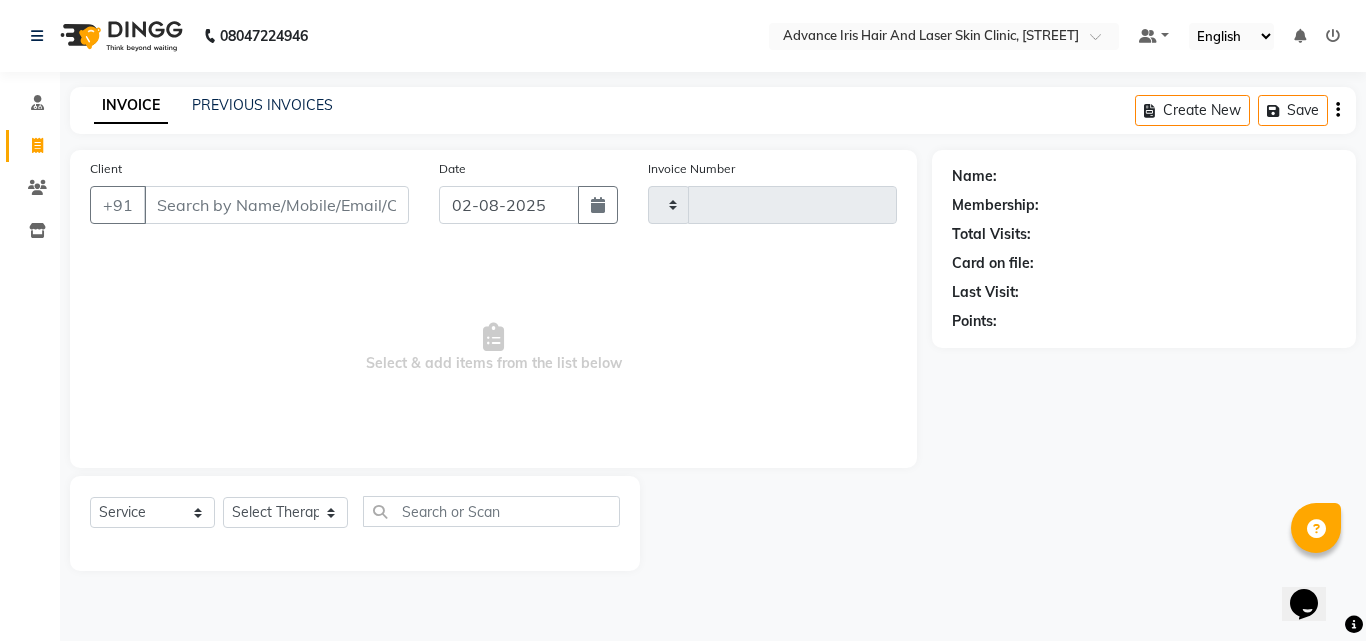 type on "0588" 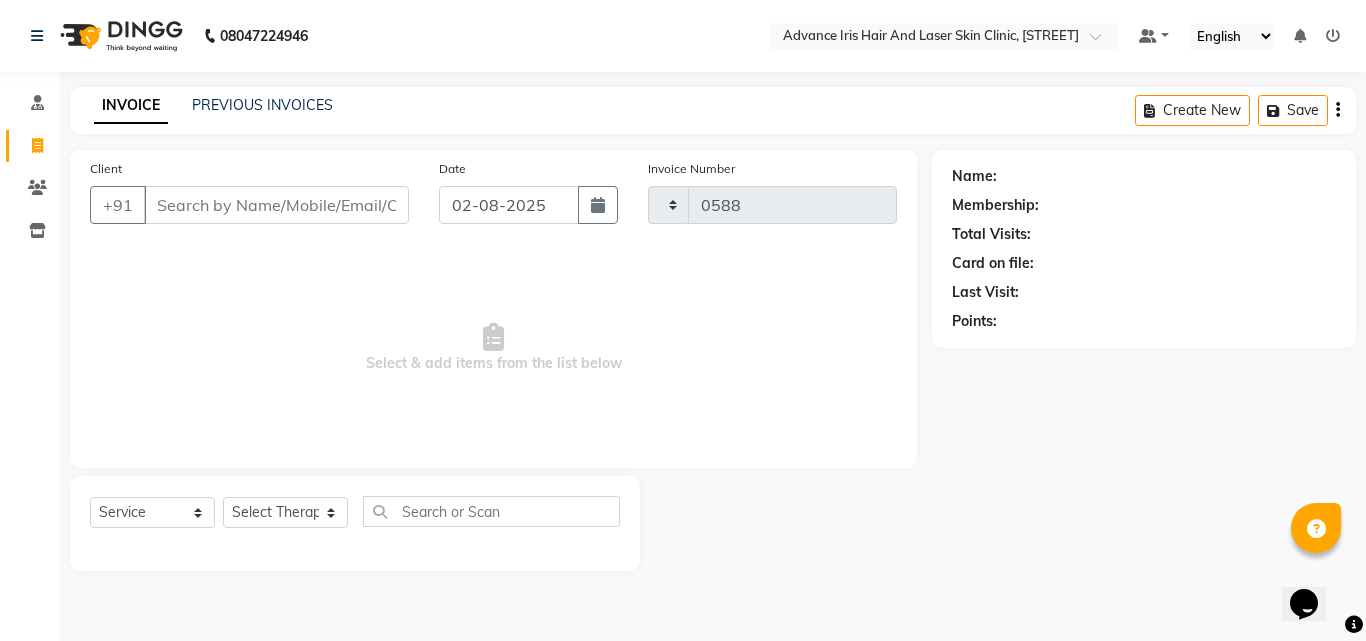 select on "5825" 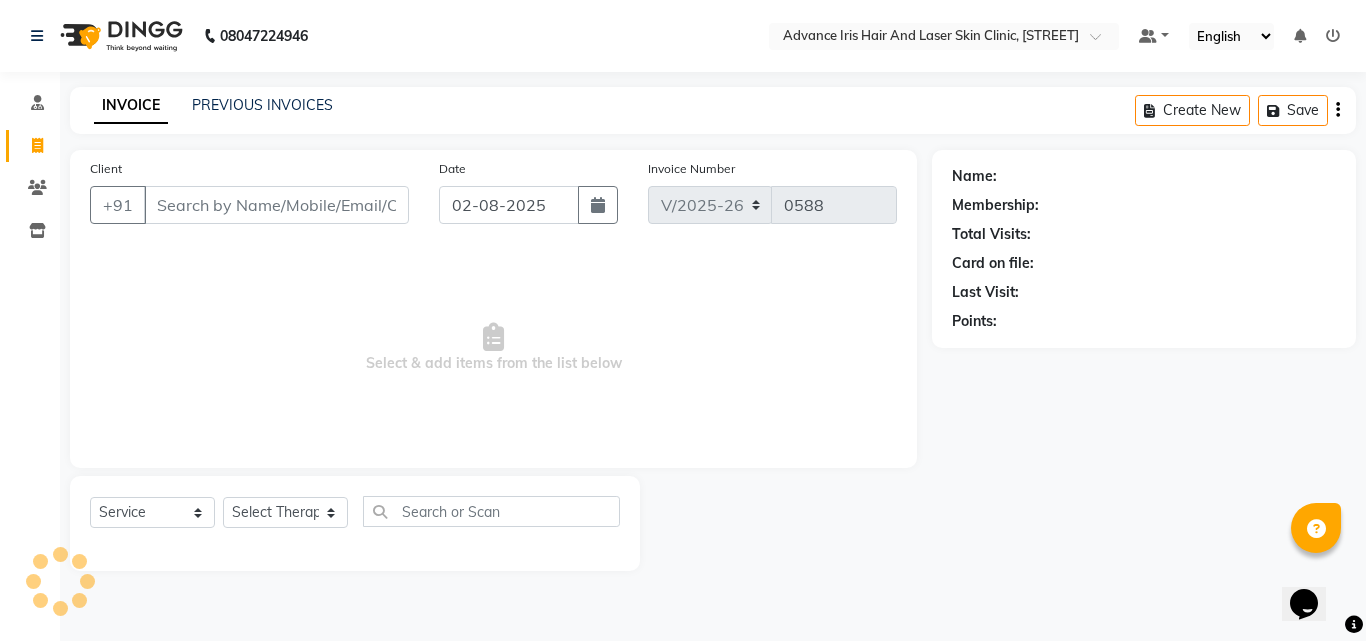 click on "Client" at bounding box center (276, 205) 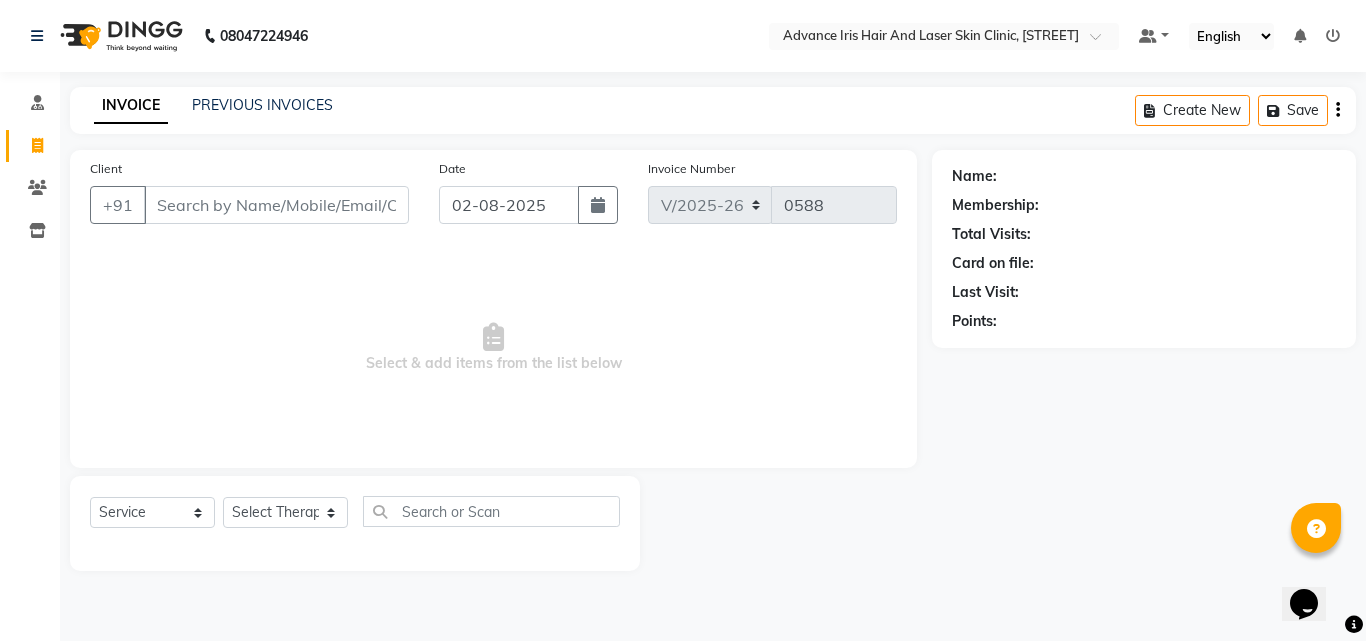 click on "Client" at bounding box center (276, 205) 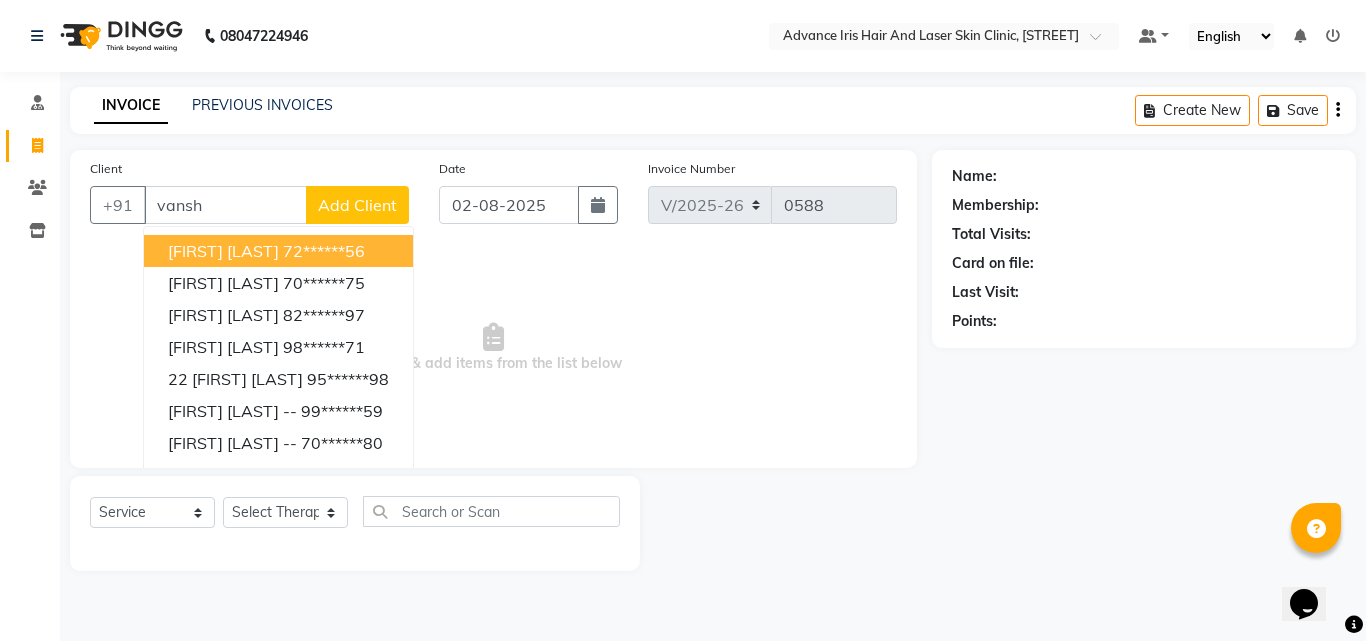 click on "72******56" at bounding box center [324, 251] 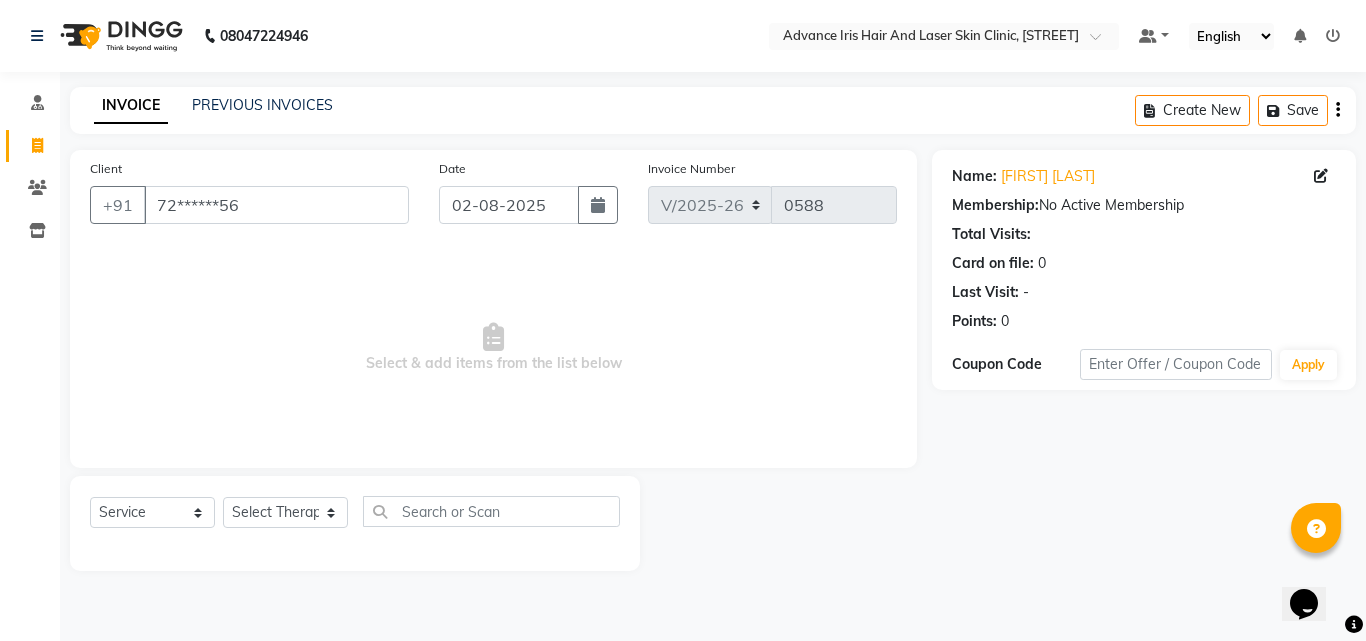 drag, startPoint x: 301, startPoint y: 229, endPoint x: 287, endPoint y: 225, distance: 14.56022 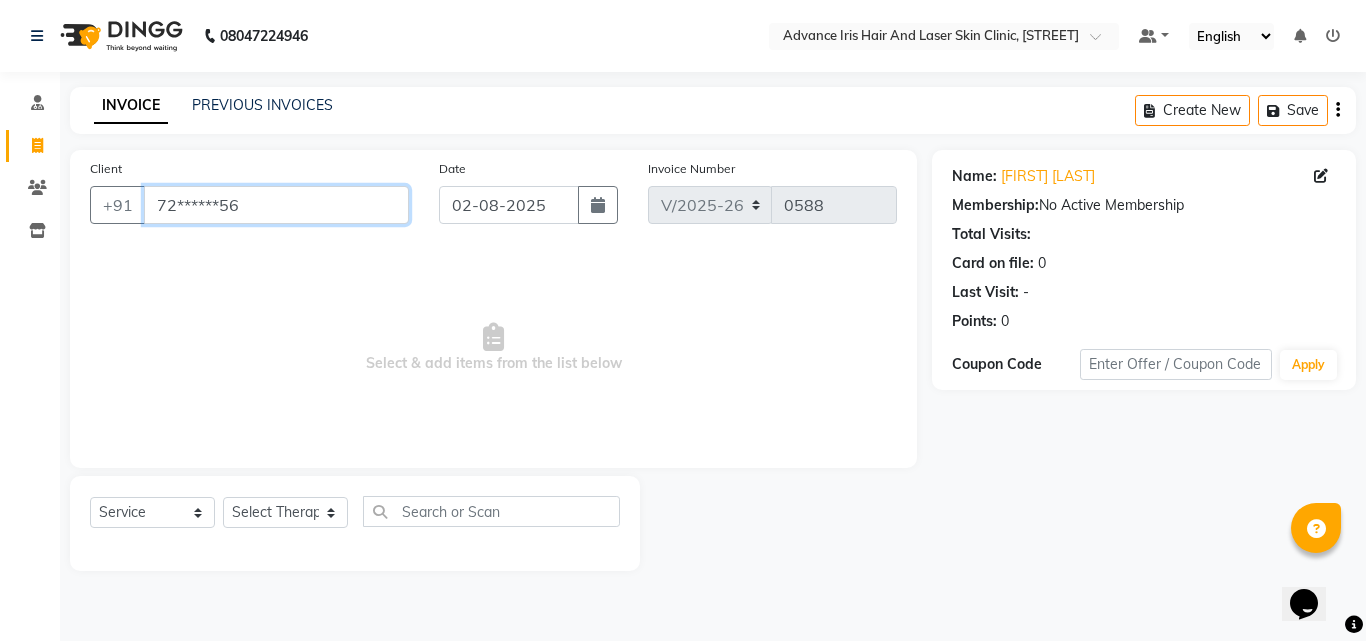 click on "72******56" at bounding box center [276, 205] 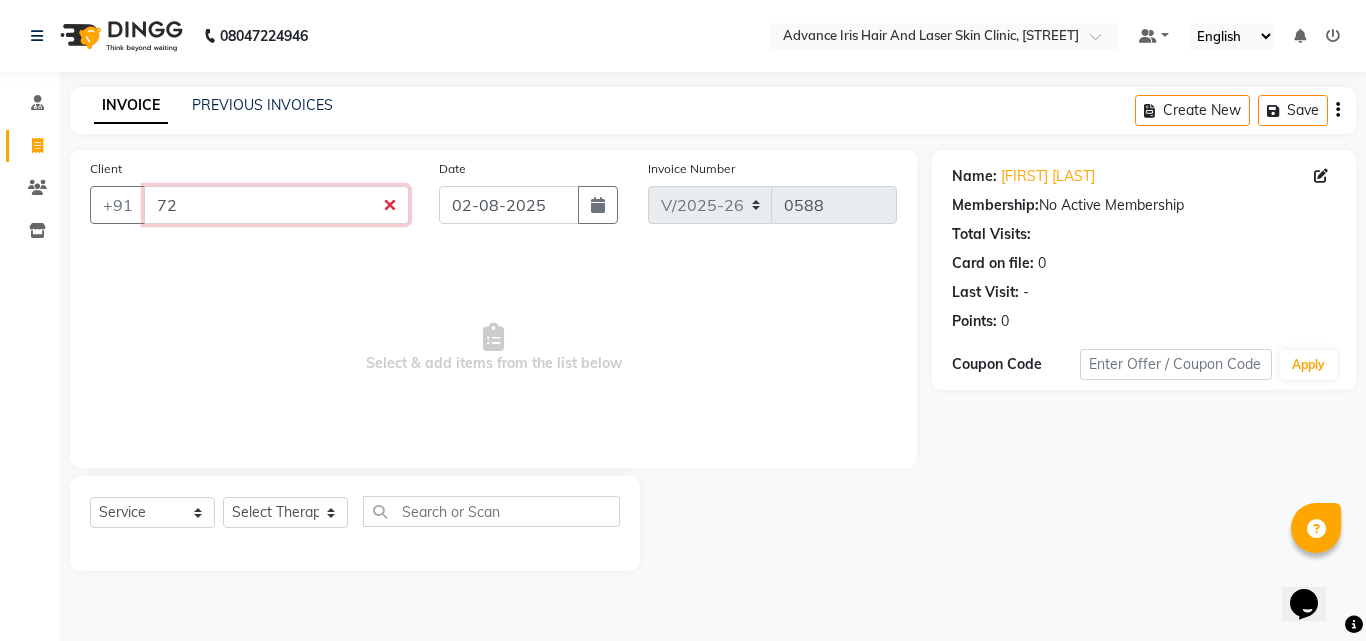type on "7" 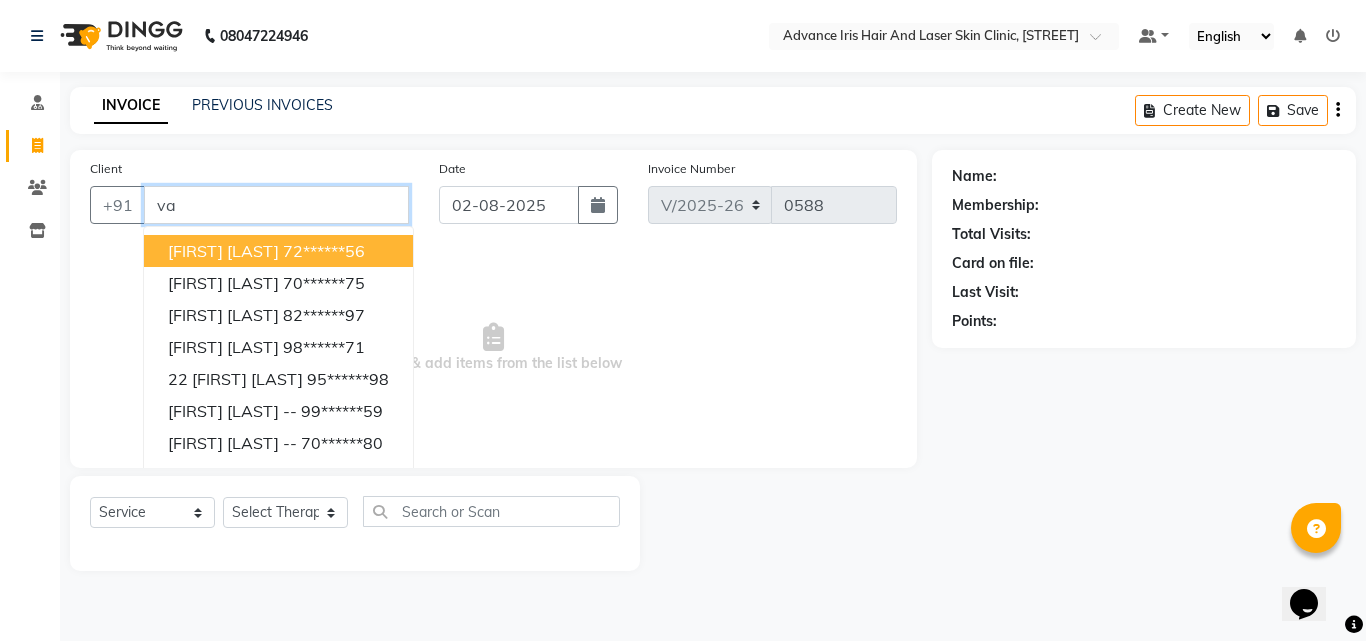 type on "v" 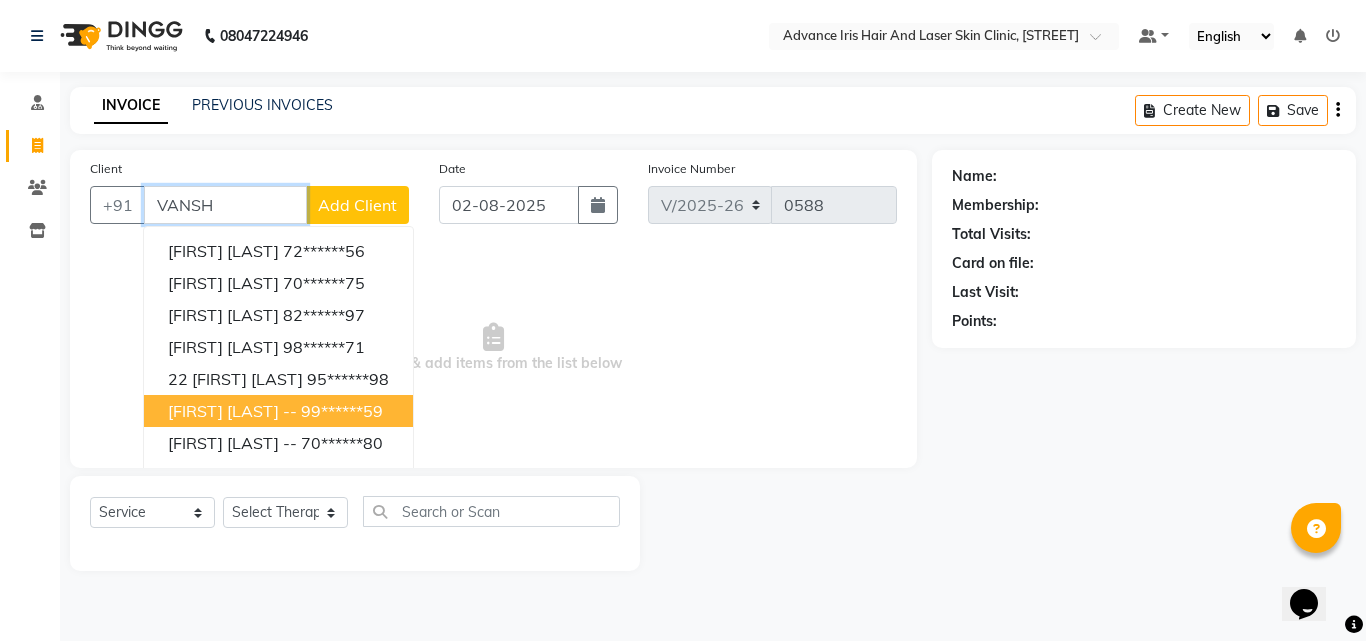 click on "99******59" at bounding box center [342, 411] 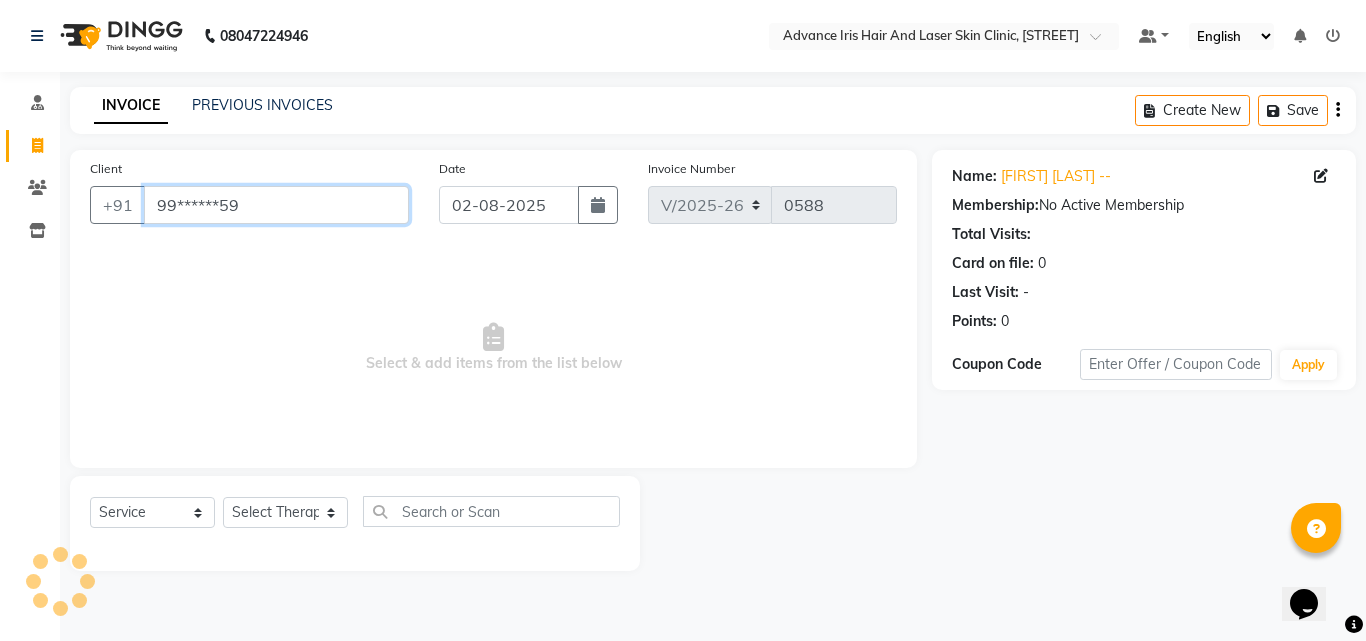 click on "99******59" at bounding box center (276, 205) 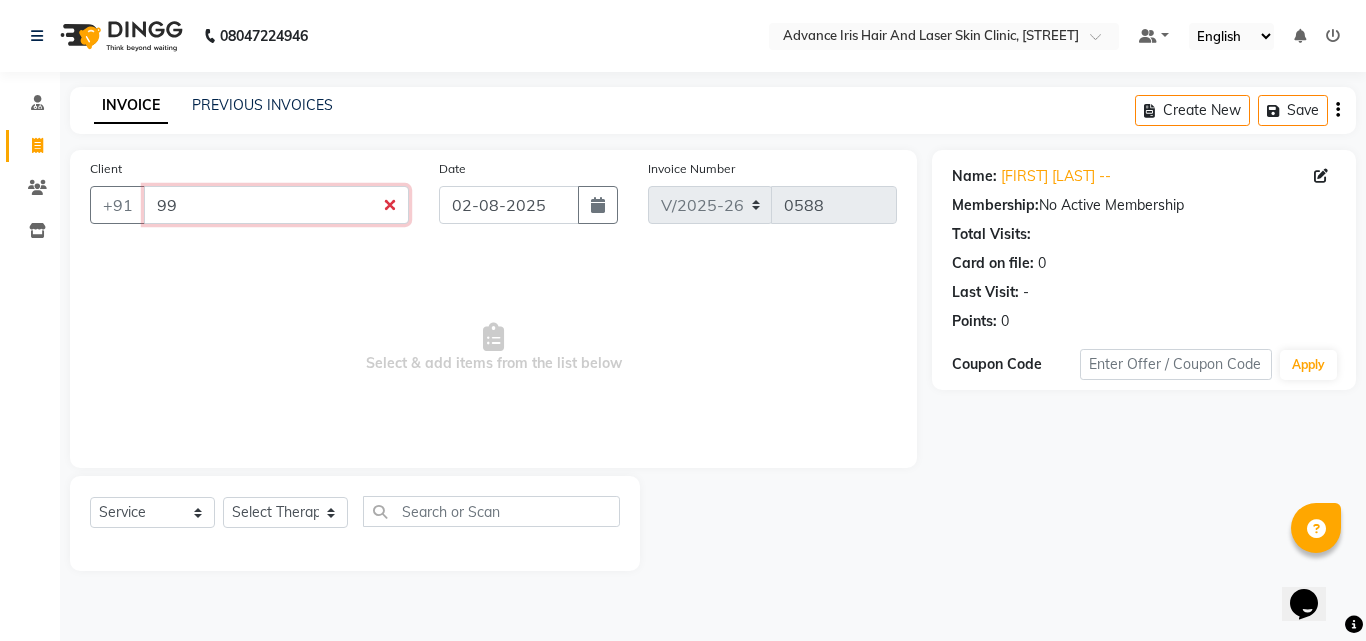 type on "9" 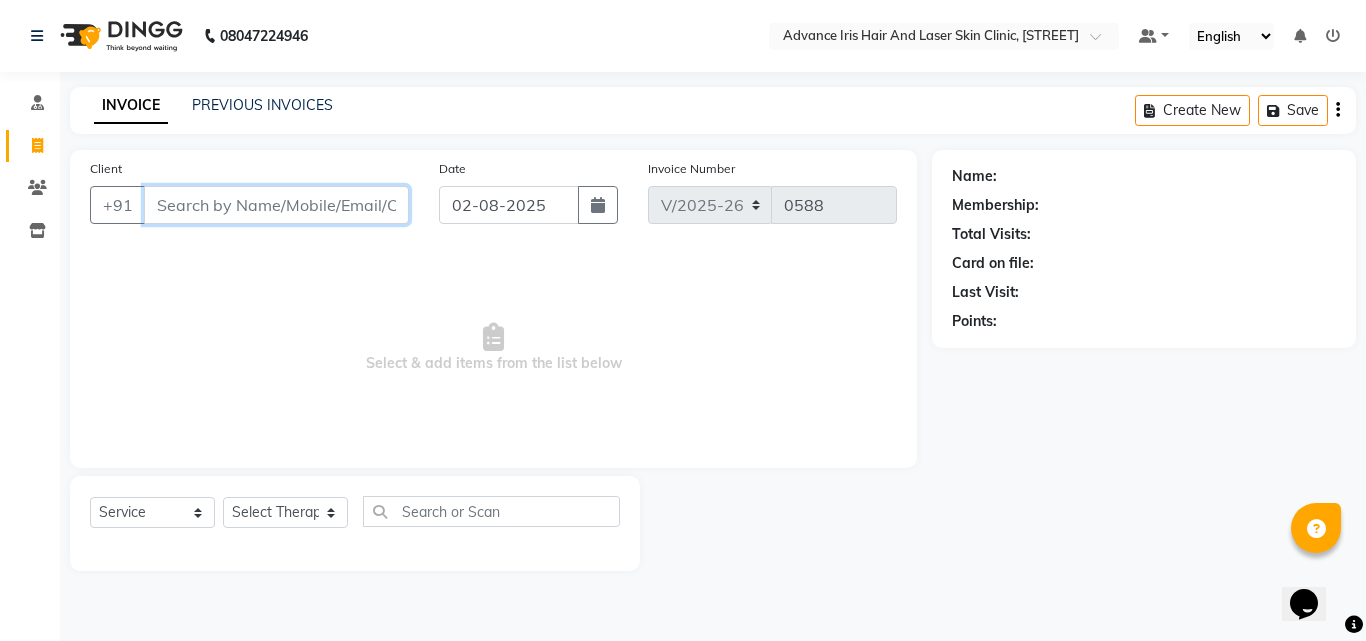 click on "Client" at bounding box center (276, 205) 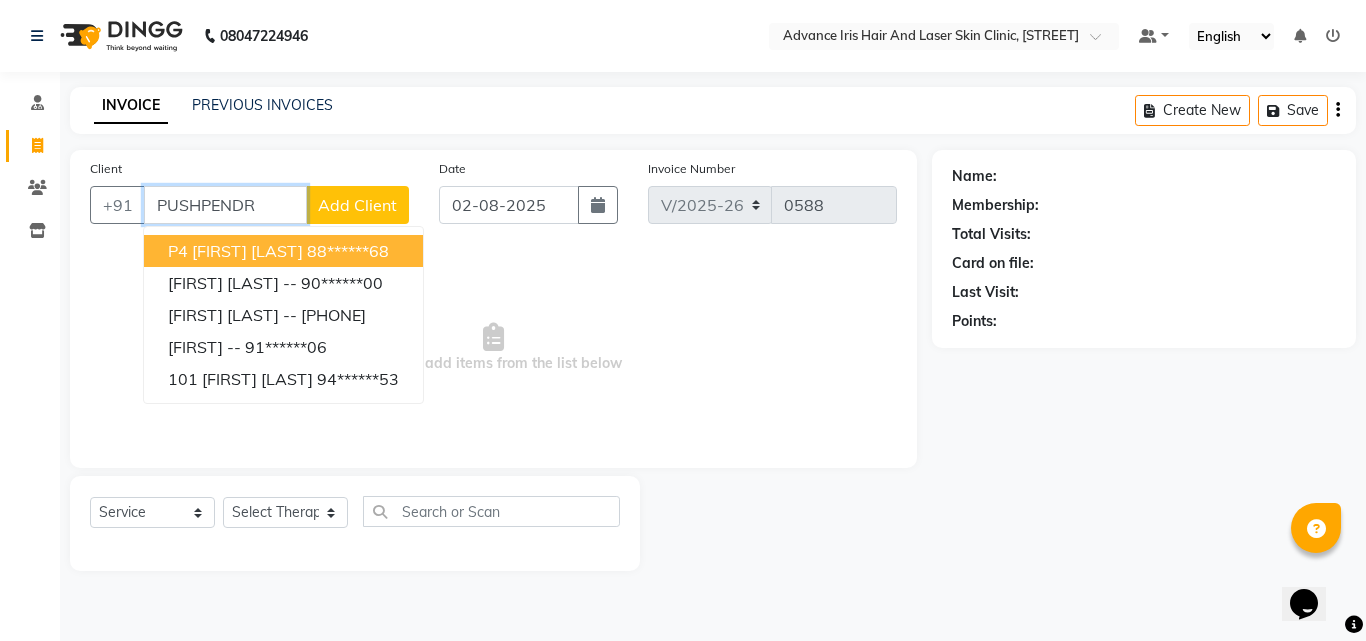 click on "P4 [FIRST] [LAST]" at bounding box center (235, 251) 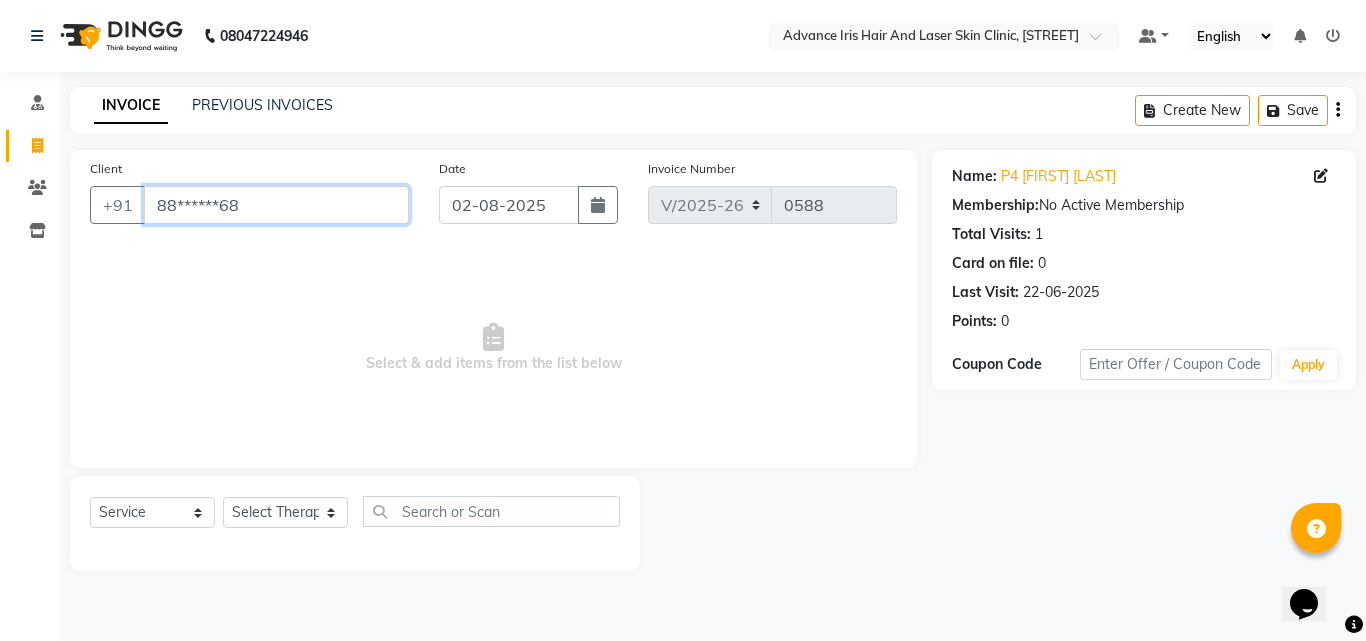 click on "88******68" at bounding box center [276, 205] 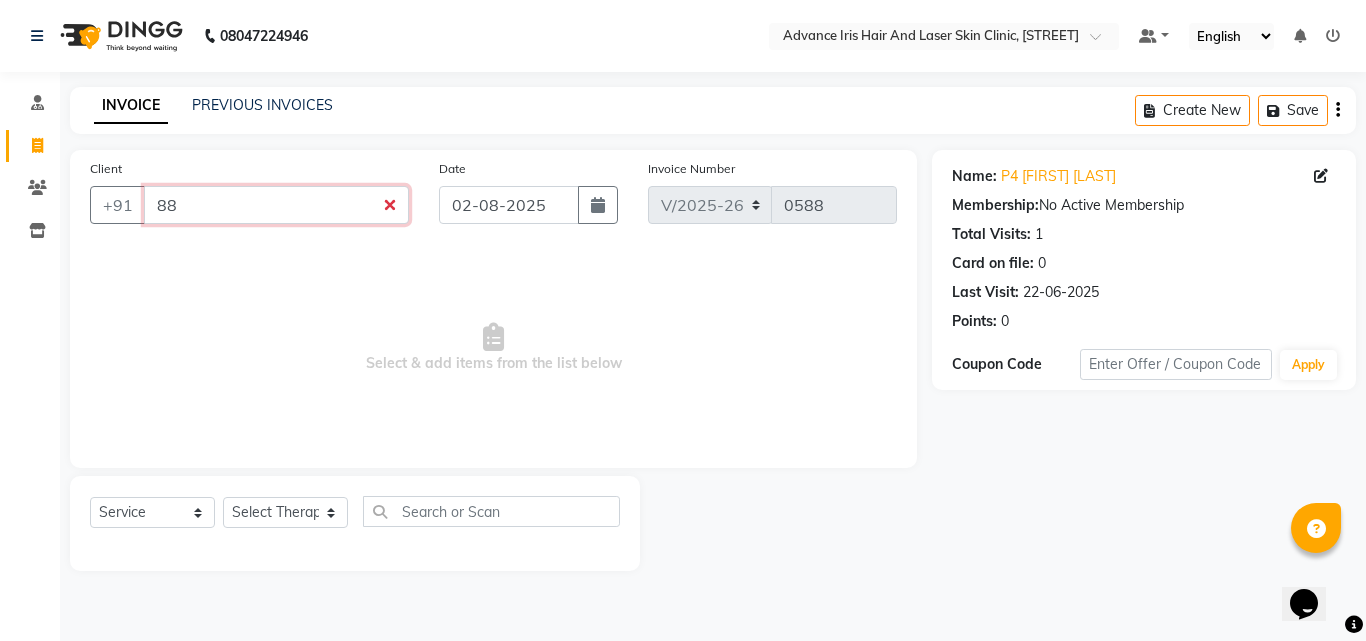 type on "8" 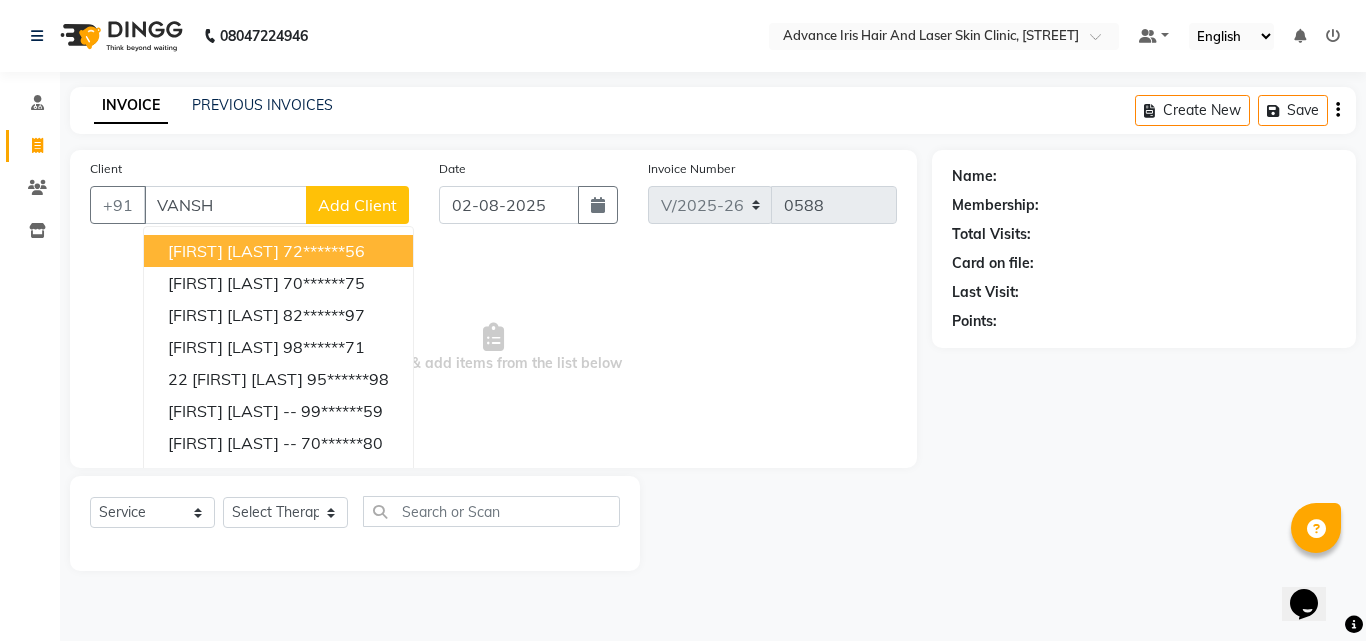 drag, startPoint x: 676, startPoint y: 31, endPoint x: 595, endPoint y: 362, distance: 340.76678 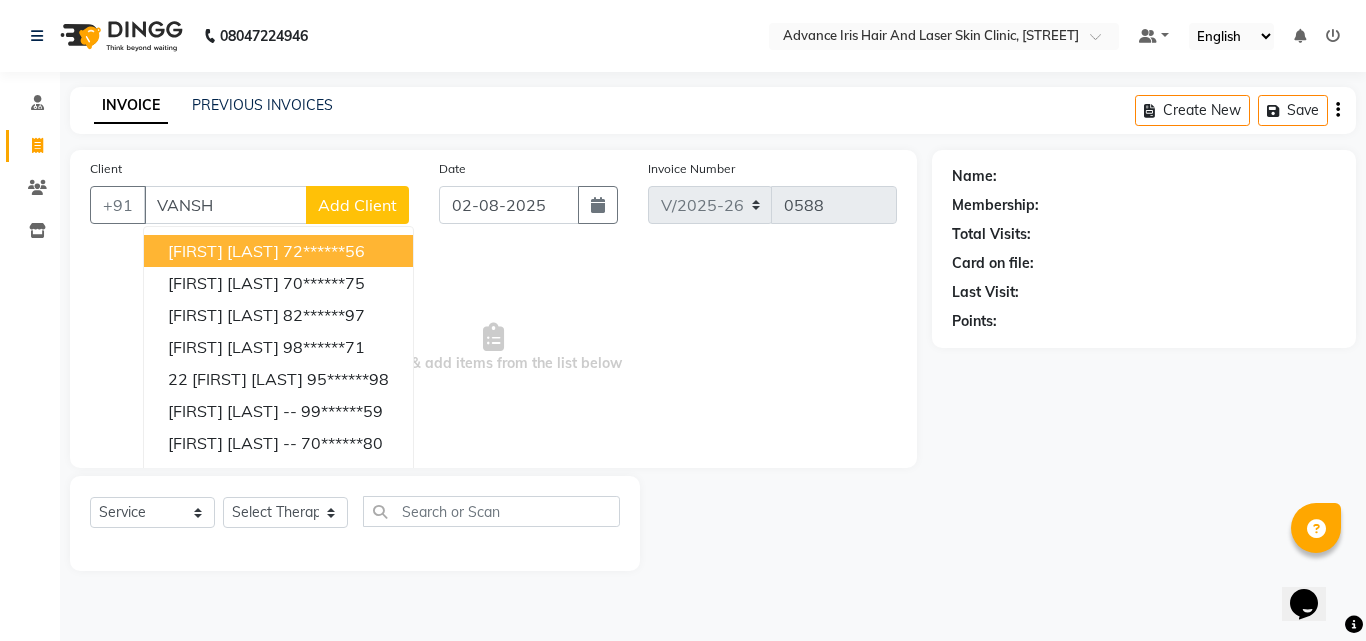 click on "Select & add items from the list below" at bounding box center (493, 348) 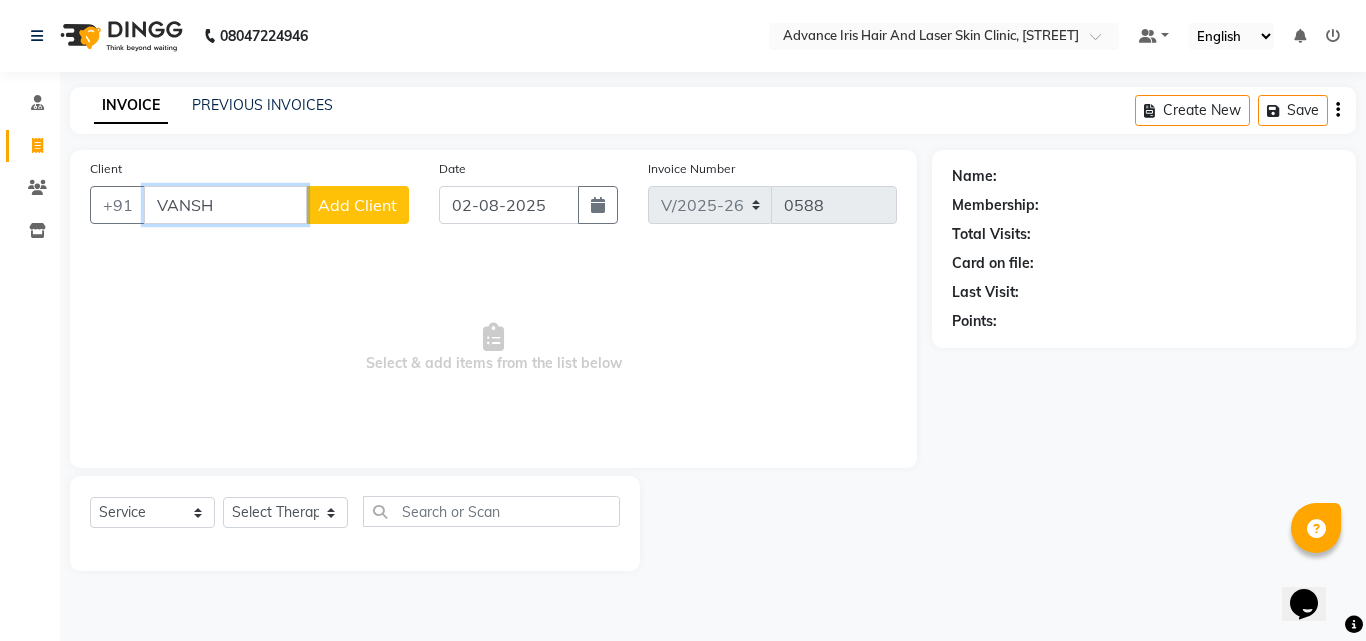 click on "VANSH" at bounding box center (225, 205) 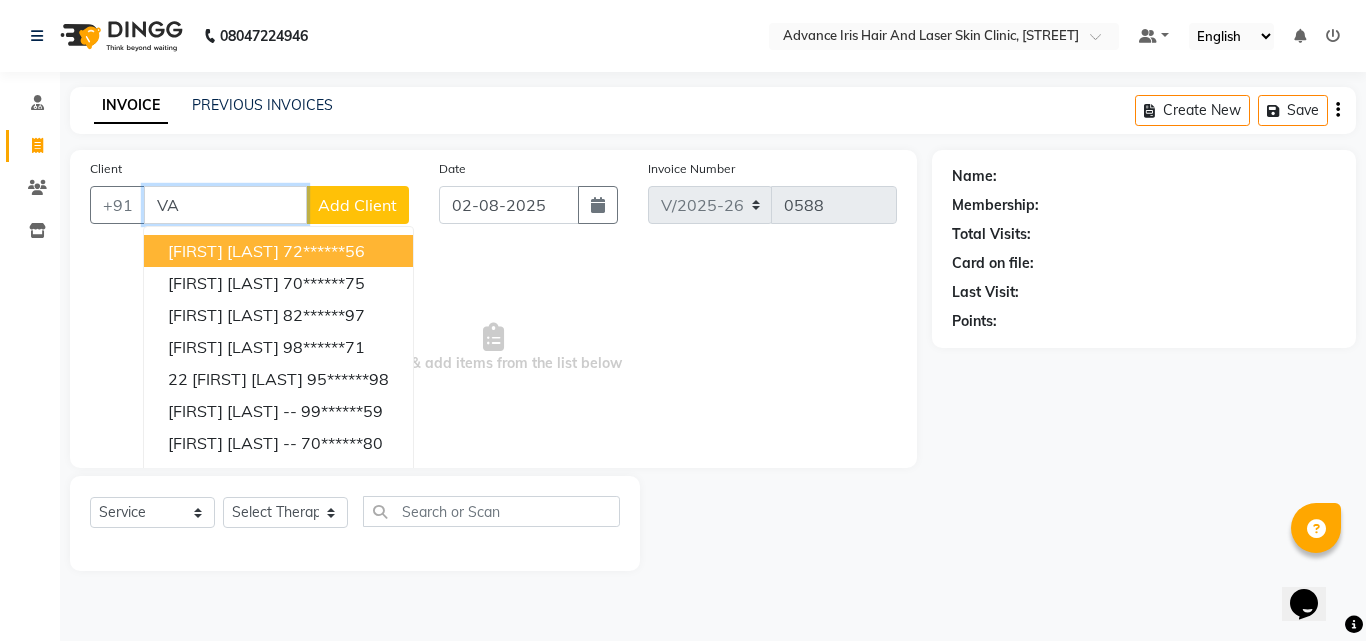 type on "V" 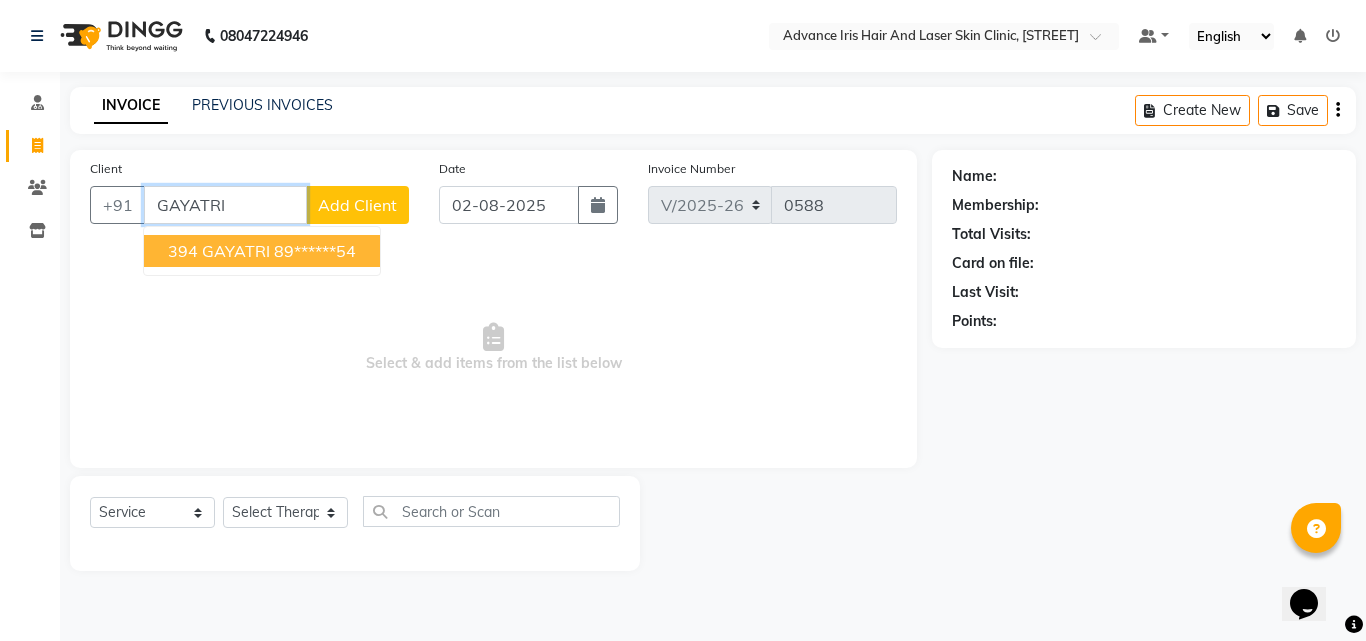 click on "89******54" at bounding box center [315, 251] 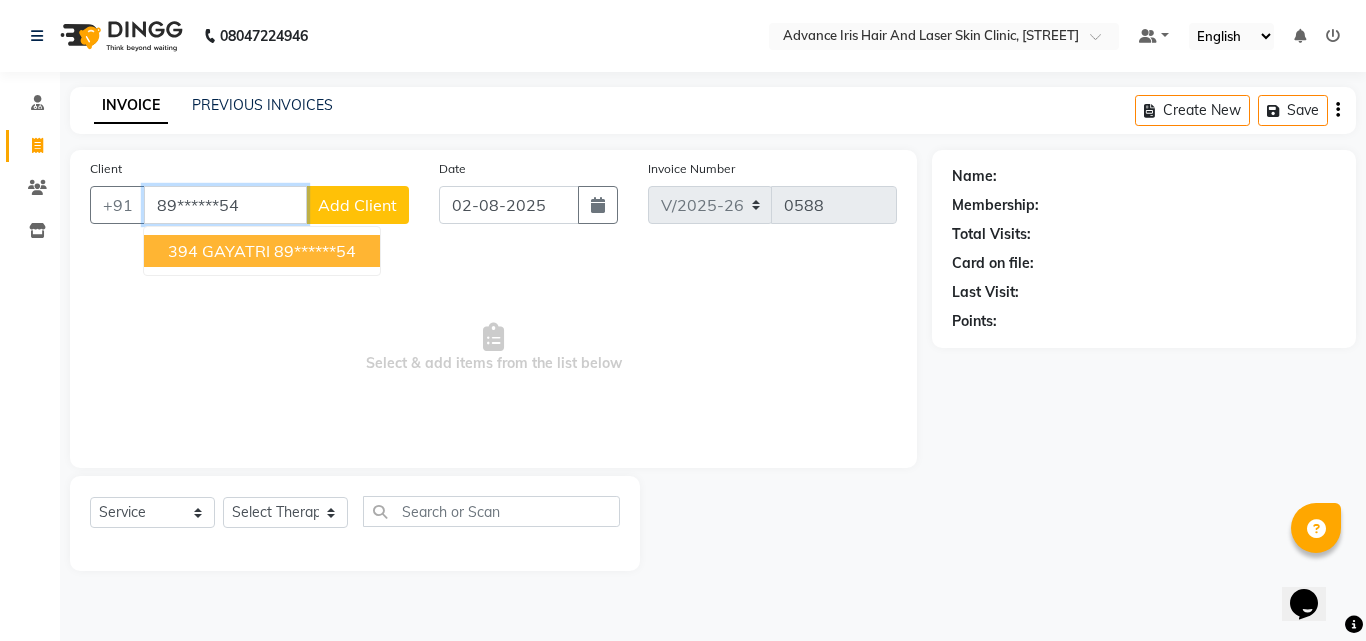 type on "89******54" 